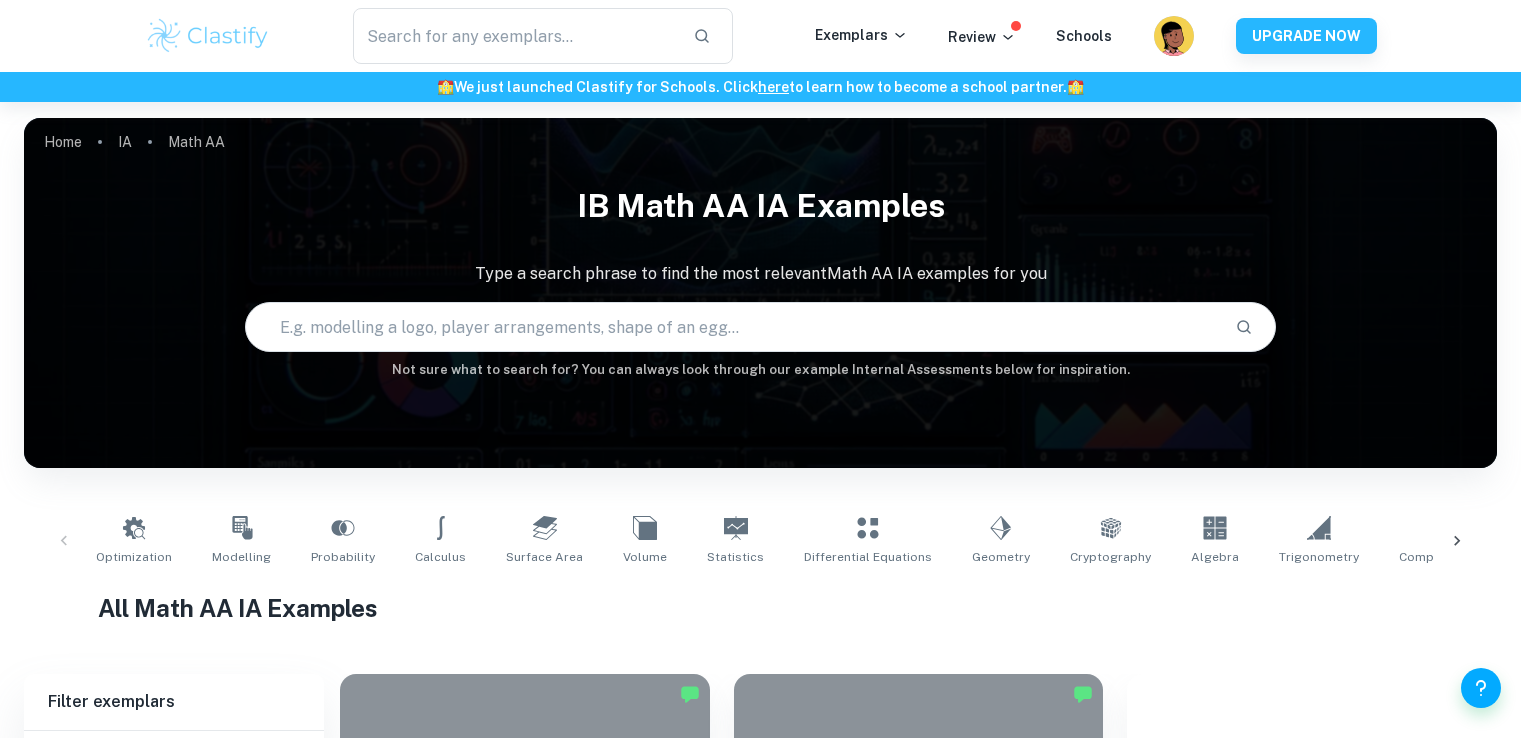 scroll, scrollTop: 4195, scrollLeft: 0, axis: vertical 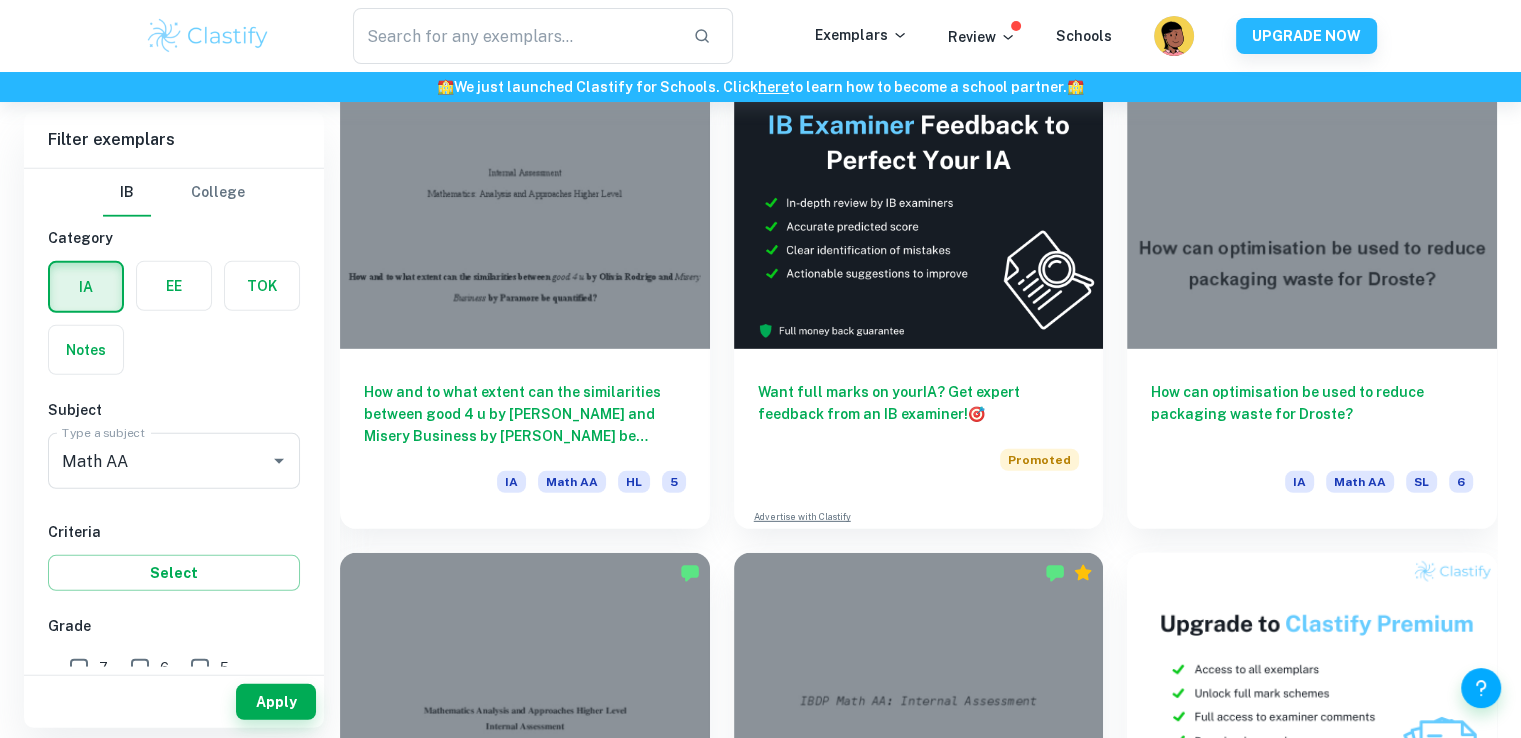 drag, startPoint x: 1519, startPoint y: 541, endPoint x: 1519, endPoint y: 561, distance: 20 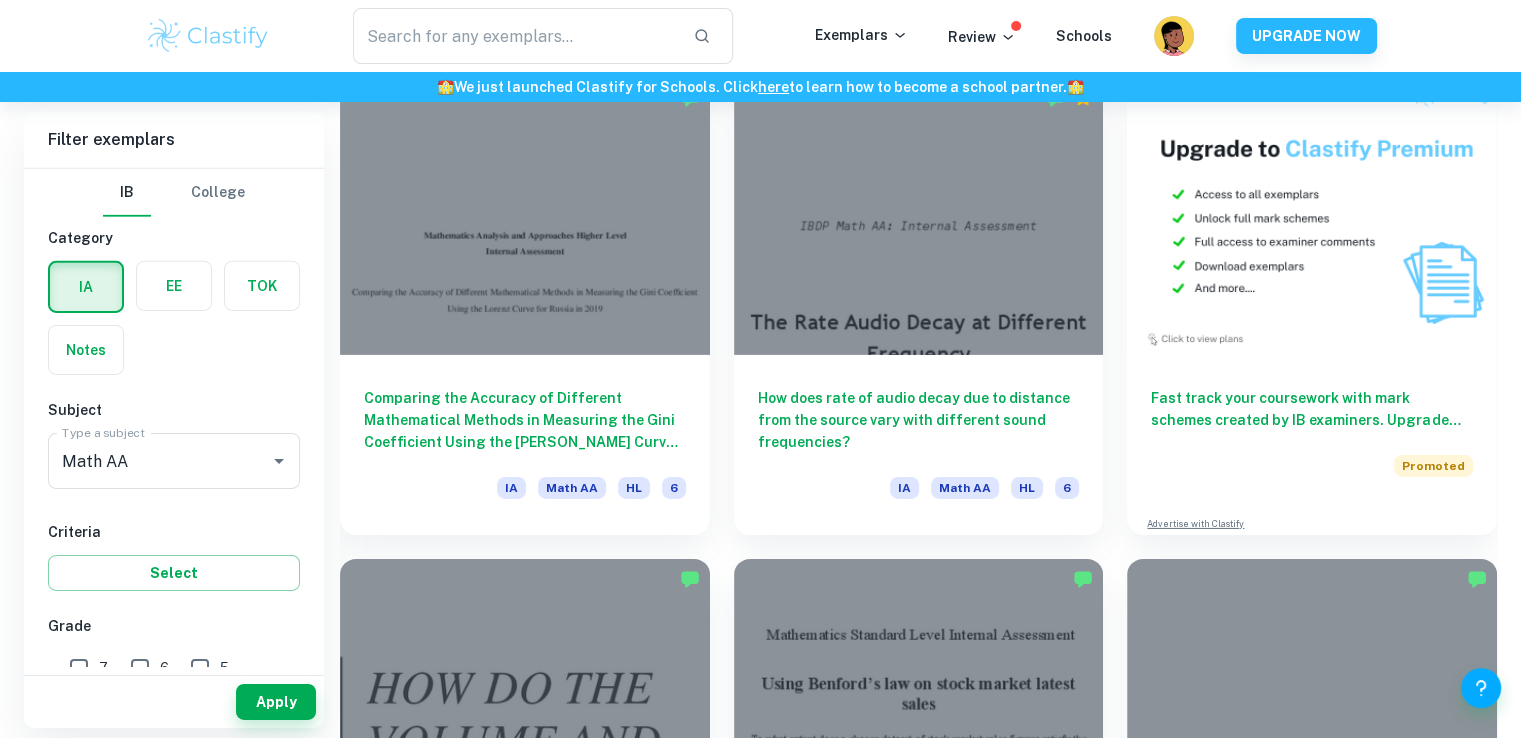 scroll, scrollTop: 6407, scrollLeft: 0, axis: vertical 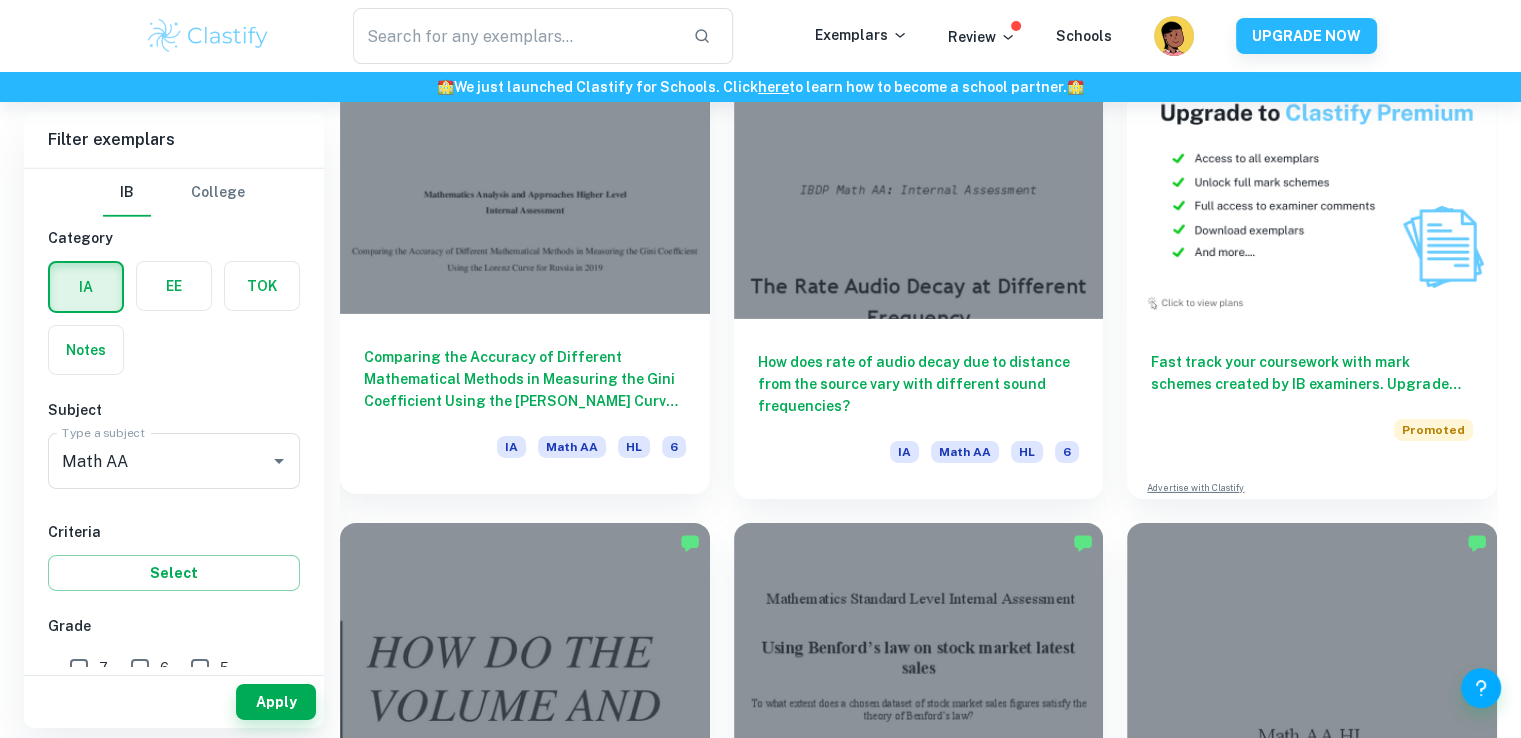 click on "Comparing the Accuracy of Different Mathematical Methods in Measuring the Gini Coefficient  Using the [PERSON_NAME] Curve for [GEOGRAPHIC_DATA] in [DATE]" at bounding box center [525, 379] 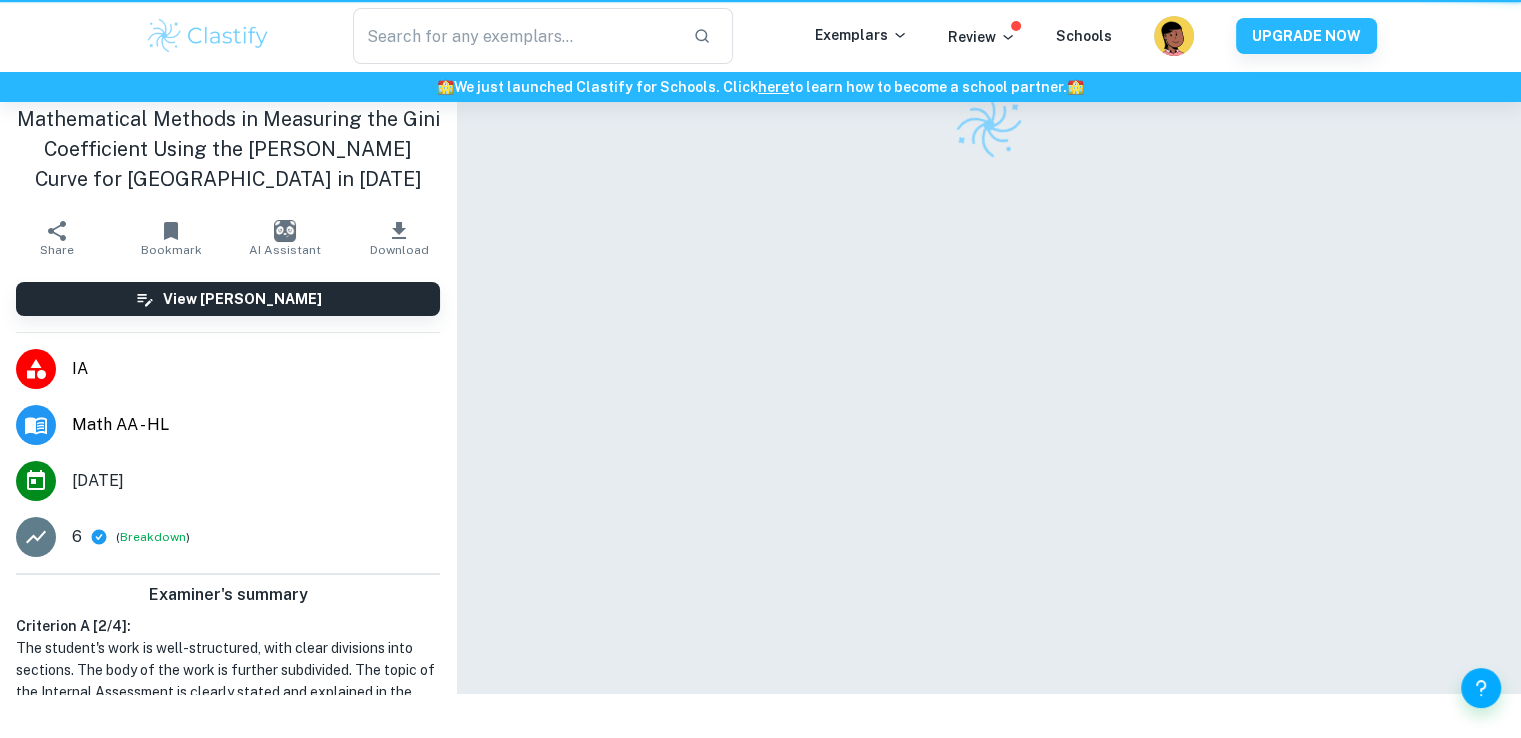 scroll, scrollTop: 0, scrollLeft: 0, axis: both 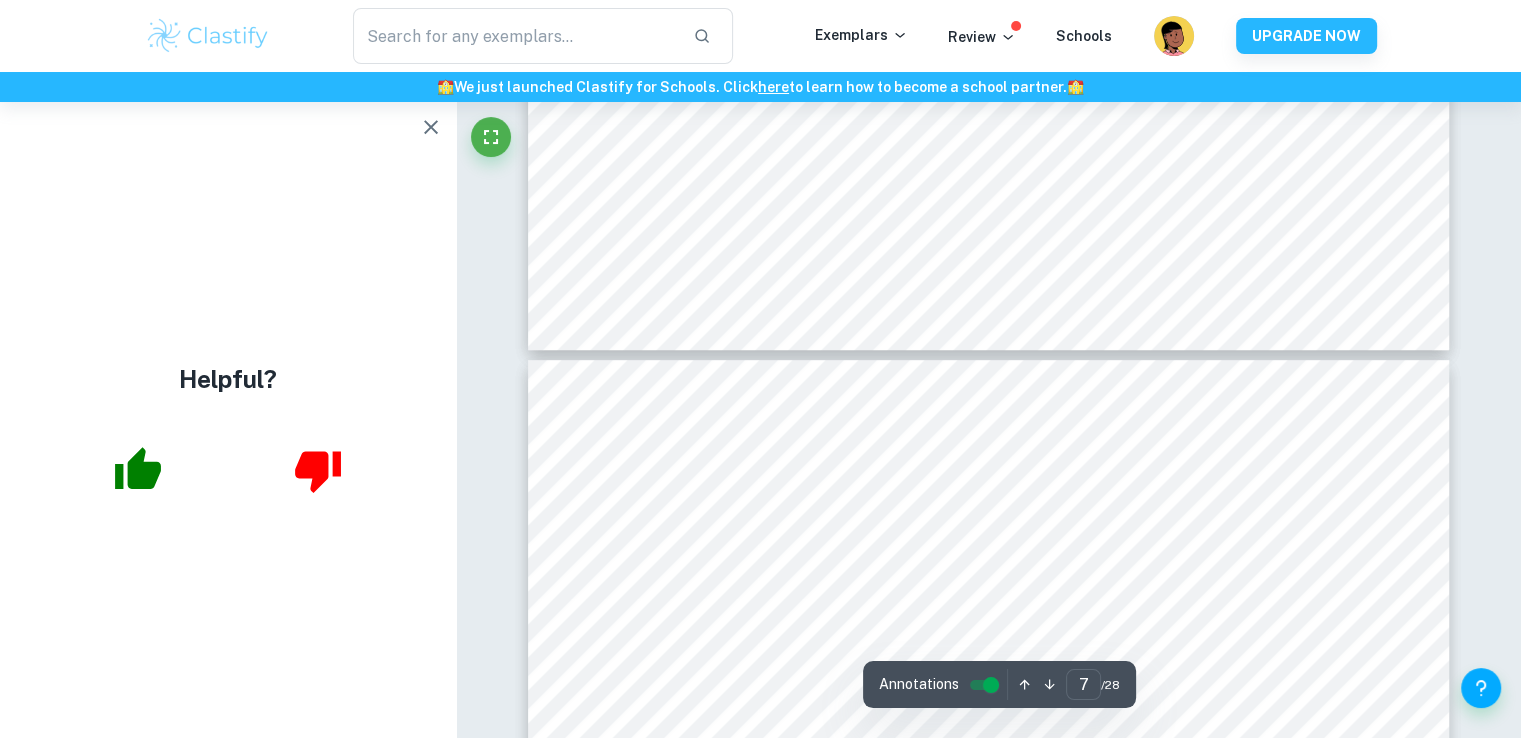 type on "8" 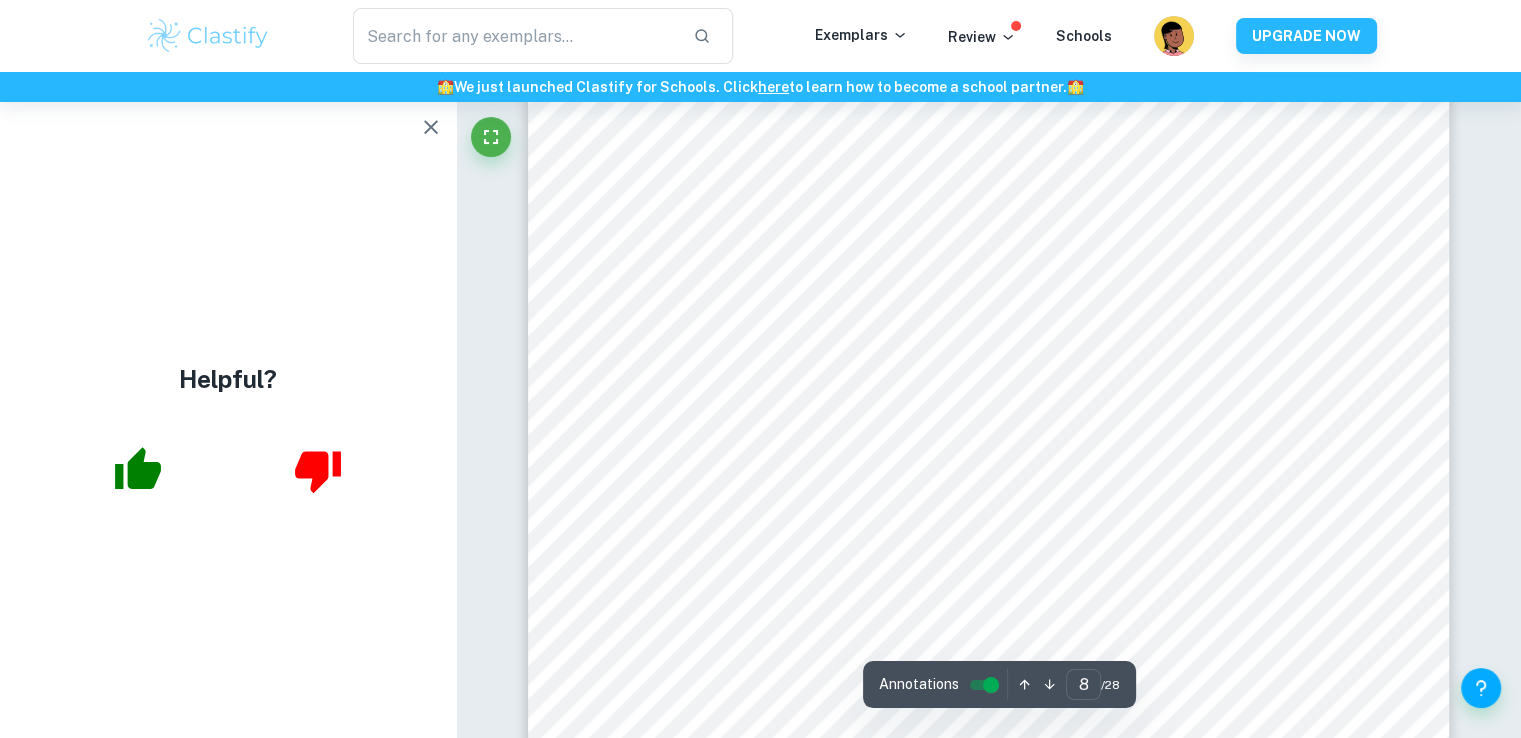 scroll, scrollTop: 9096, scrollLeft: 0, axis: vertical 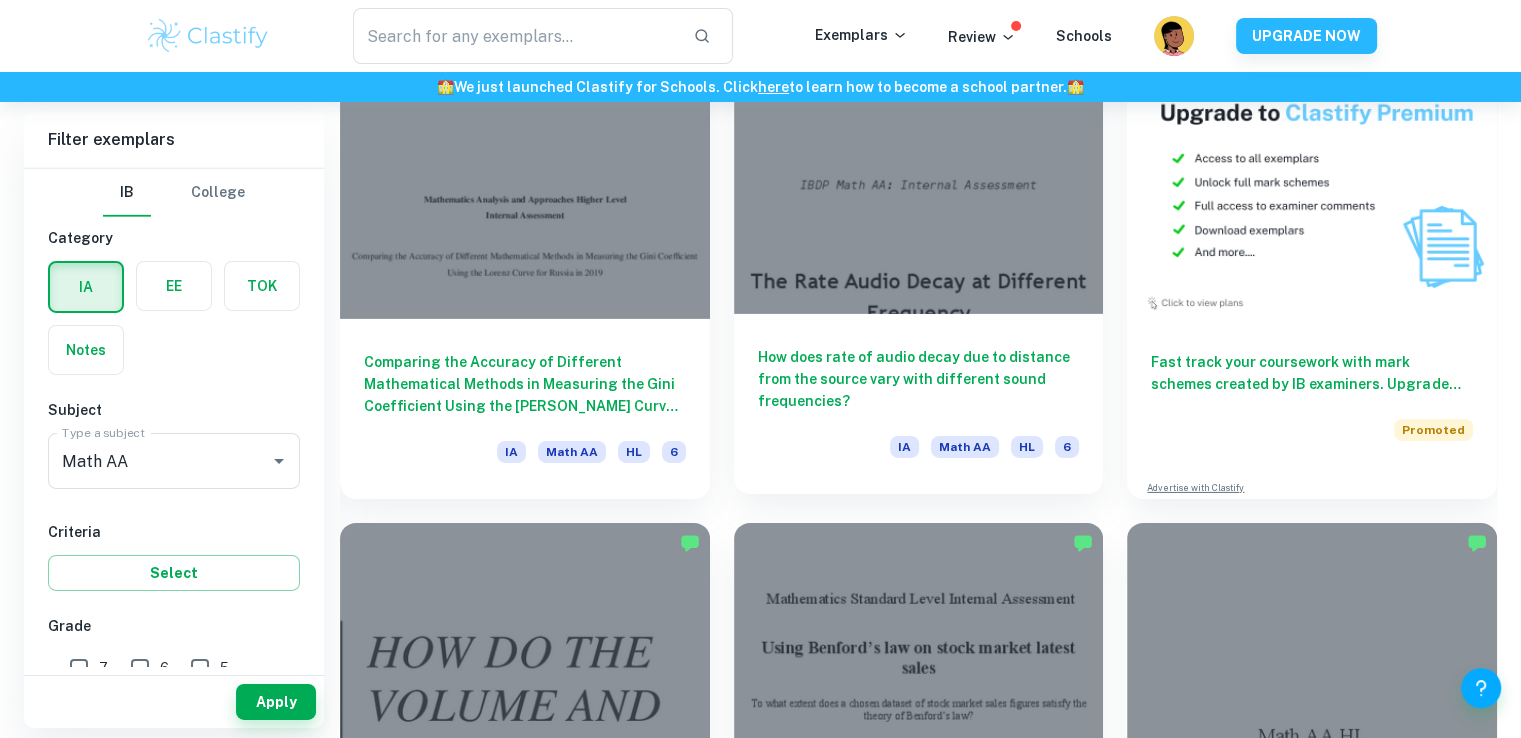 click on "How does rate of audio decay due to distance from the source  vary with different sound frequencies?" at bounding box center [919, 379] 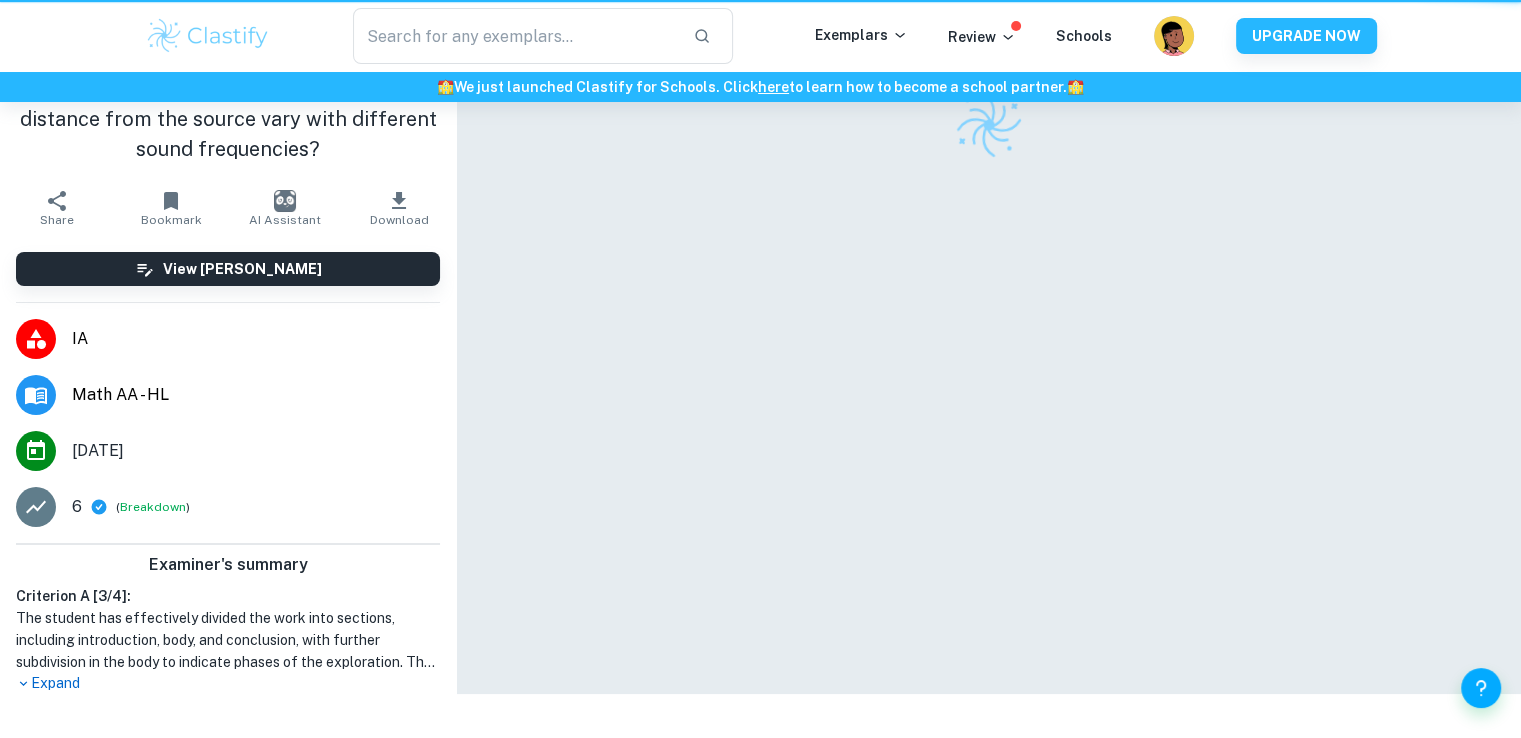 scroll, scrollTop: 0, scrollLeft: 0, axis: both 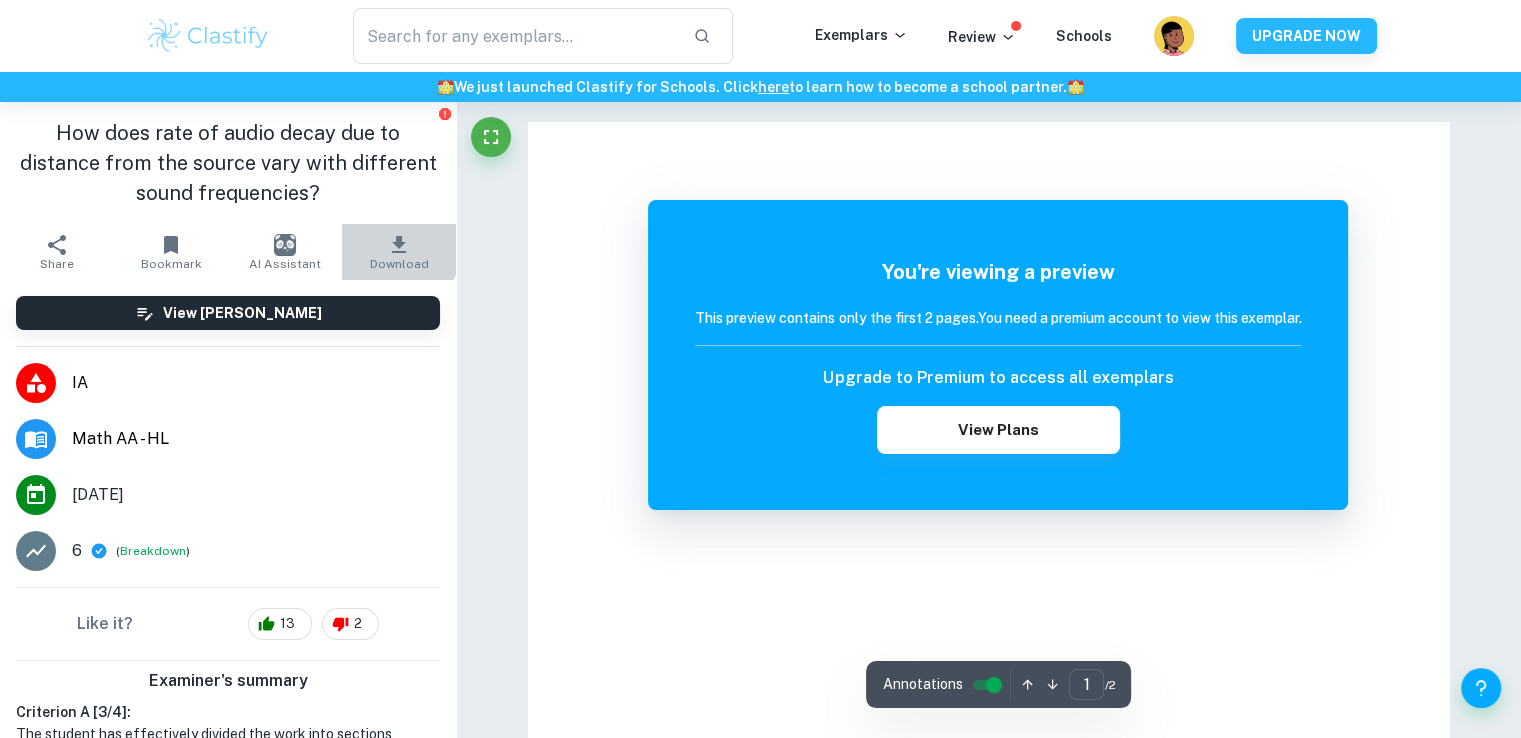 click 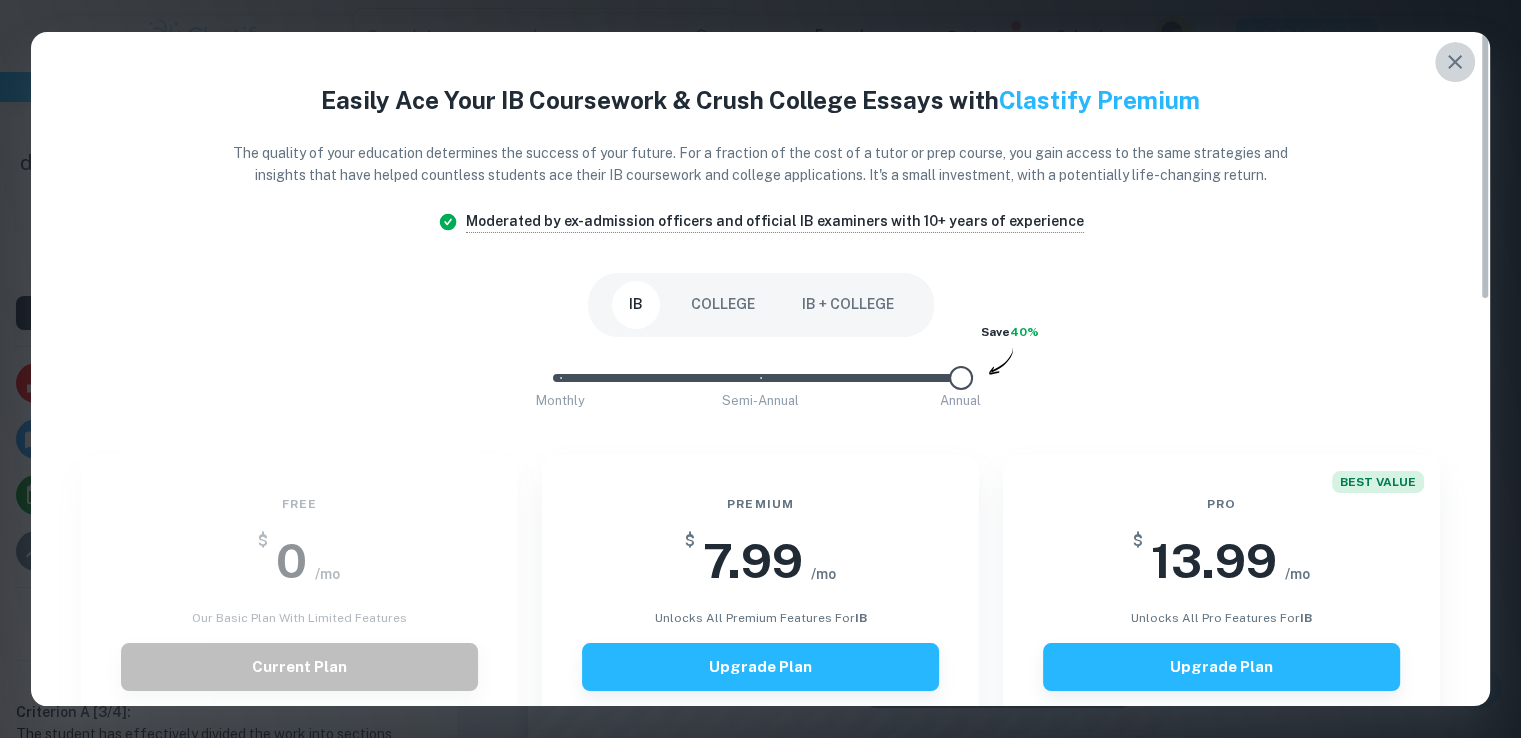 click 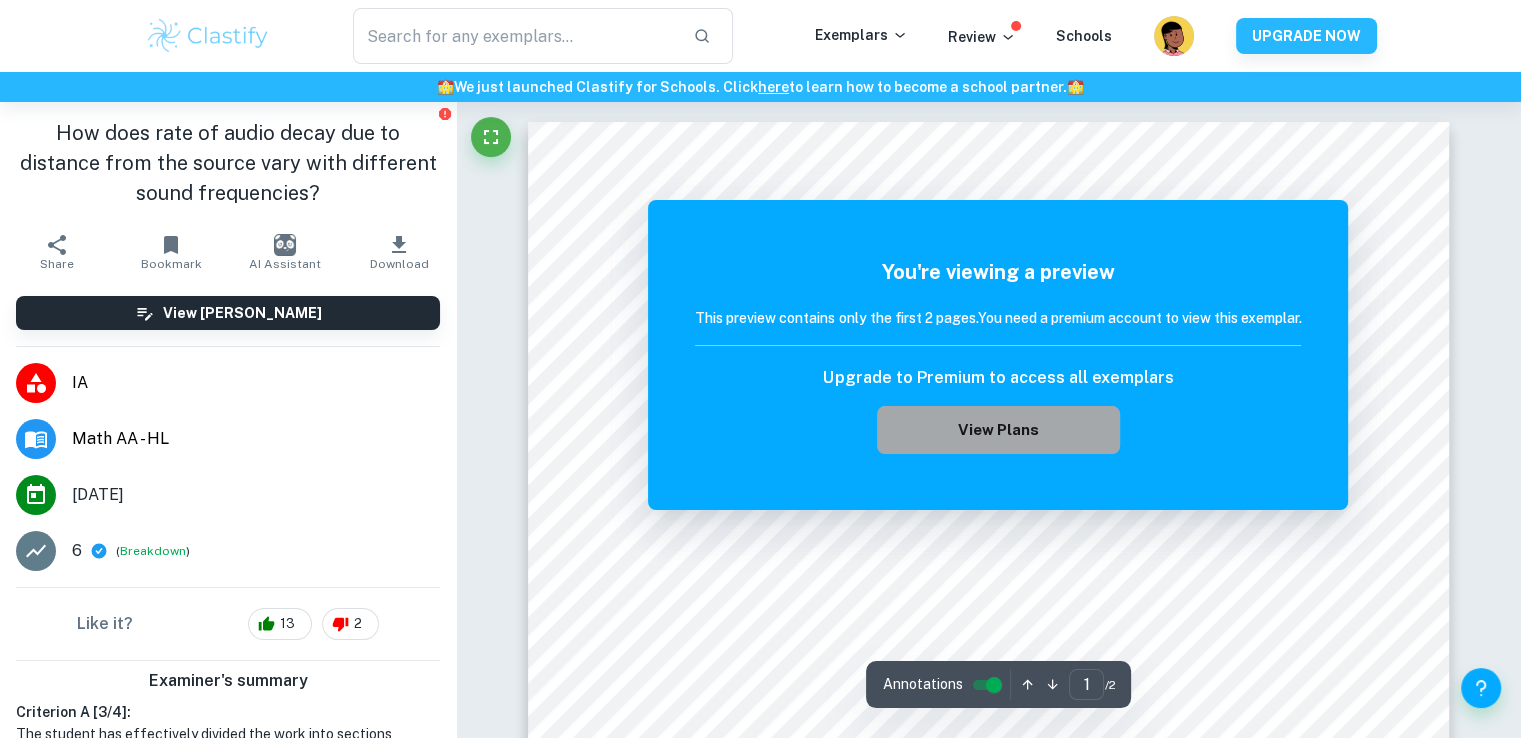 click on "View Plans" at bounding box center (998, 430) 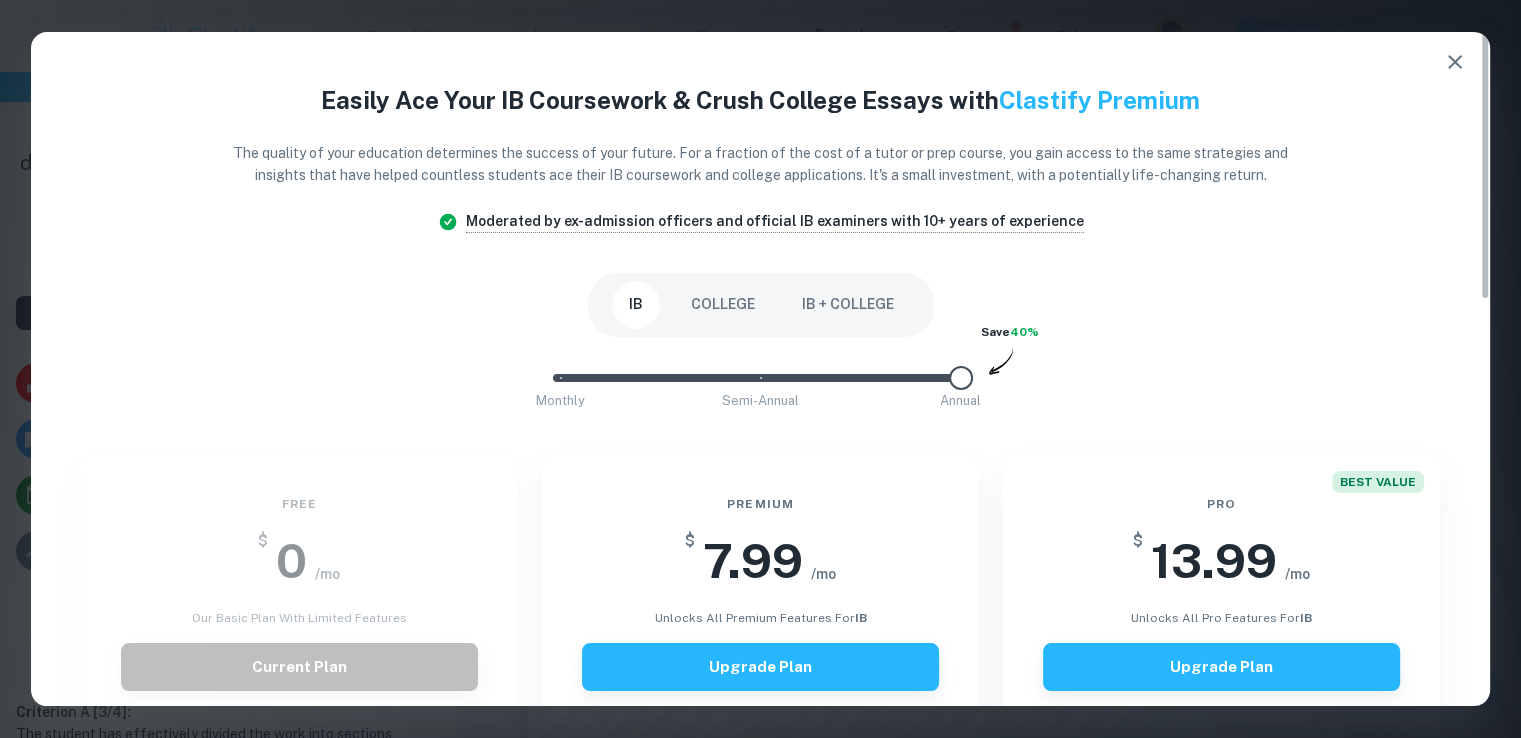 click on "Easily Ace Your IB Coursework & Crush College Essays with  Clastify Premium The quality of your education determines the success of your future. For a fraction of the cost of a tutor or prep course, you gain access to the same strategies and insights that have helped countless students ace their IB coursework and college applications. It's a small investment, with a potentially life-changing return. Moderated by ex-admission officers and official IB examiners with 10+ years of experience IB COLLEGE IB + COLLEGE Monthly Semi-Annual Annual Save  40% Free $ 0 /mo Our basic plan with limited features Current Plan Limited access to exemplars New! No access to examiner marking New! Only overall scores visible New! Downloading not allowed New! Ads New! Premium $ 7.99 /mo unlocks all premium features for  IB Upgrade Plan Unlimited access to all IB exemplars New! Unlock full IB mark schemes New! Full access to IB examiner comments New! See exact scores of IB exemplars New! Download 15 IB exemplars per month New! New!" at bounding box center (760, 879) 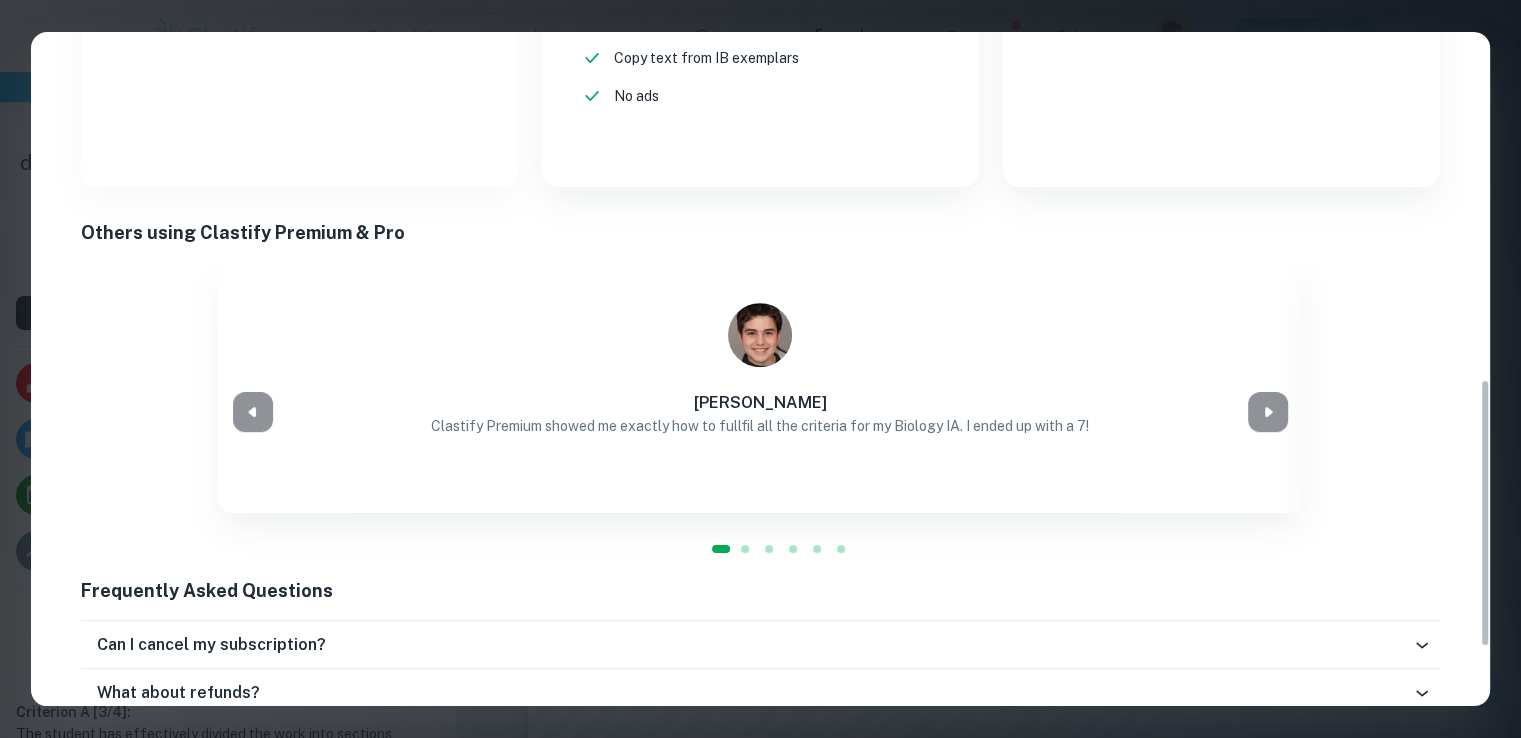 scroll, scrollTop: 872, scrollLeft: 0, axis: vertical 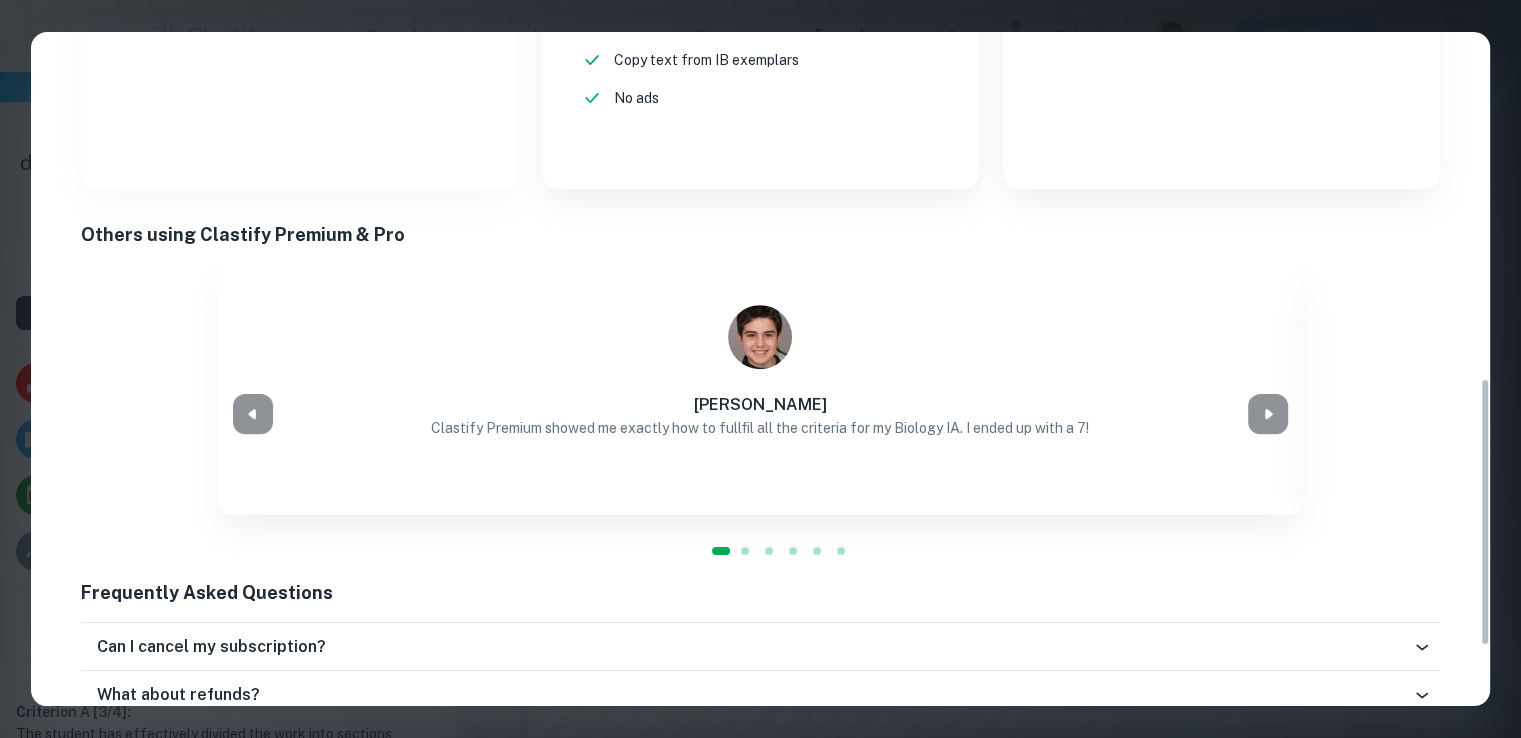 drag, startPoint x: 1484, startPoint y: 272, endPoint x: 1495, endPoint y: 618, distance: 346.1748 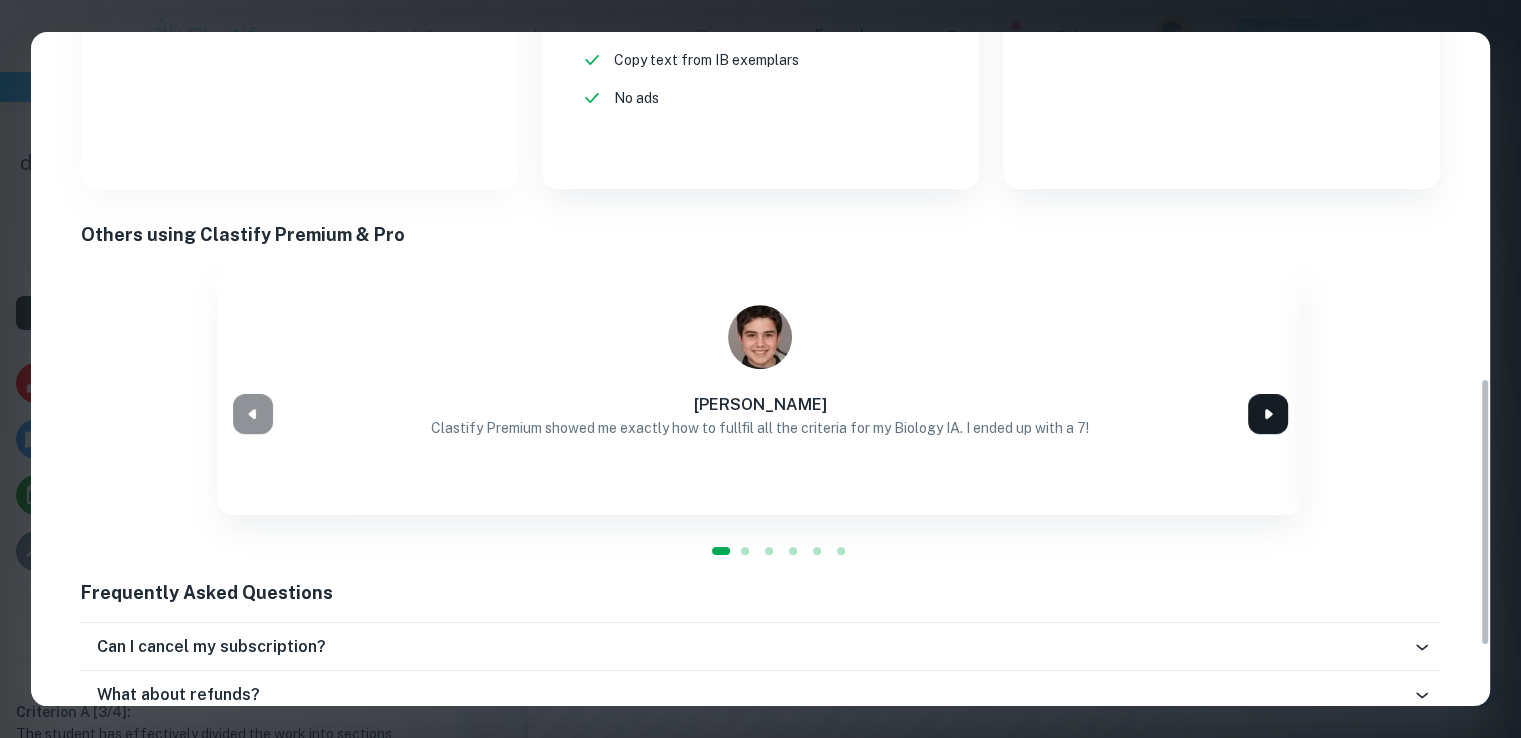 click 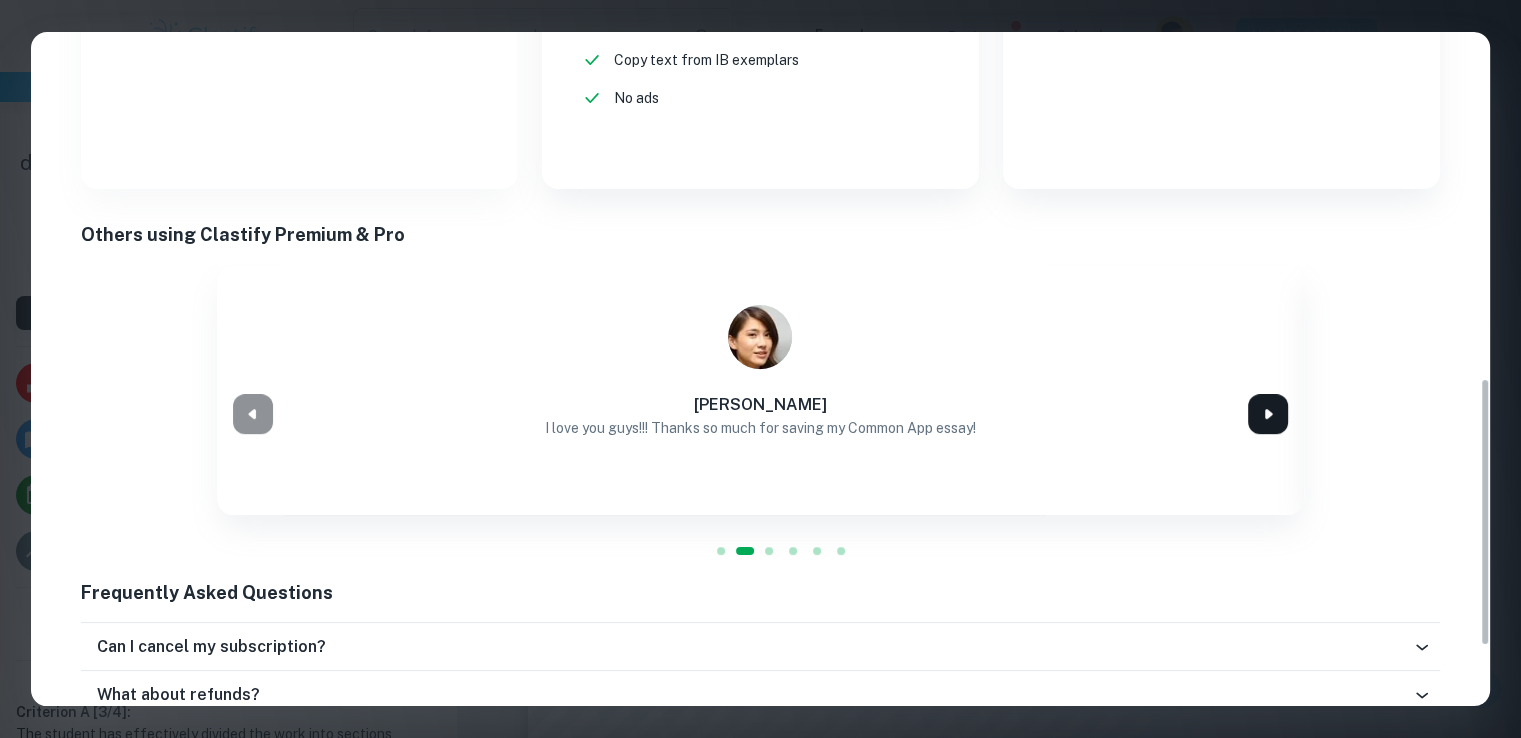 click 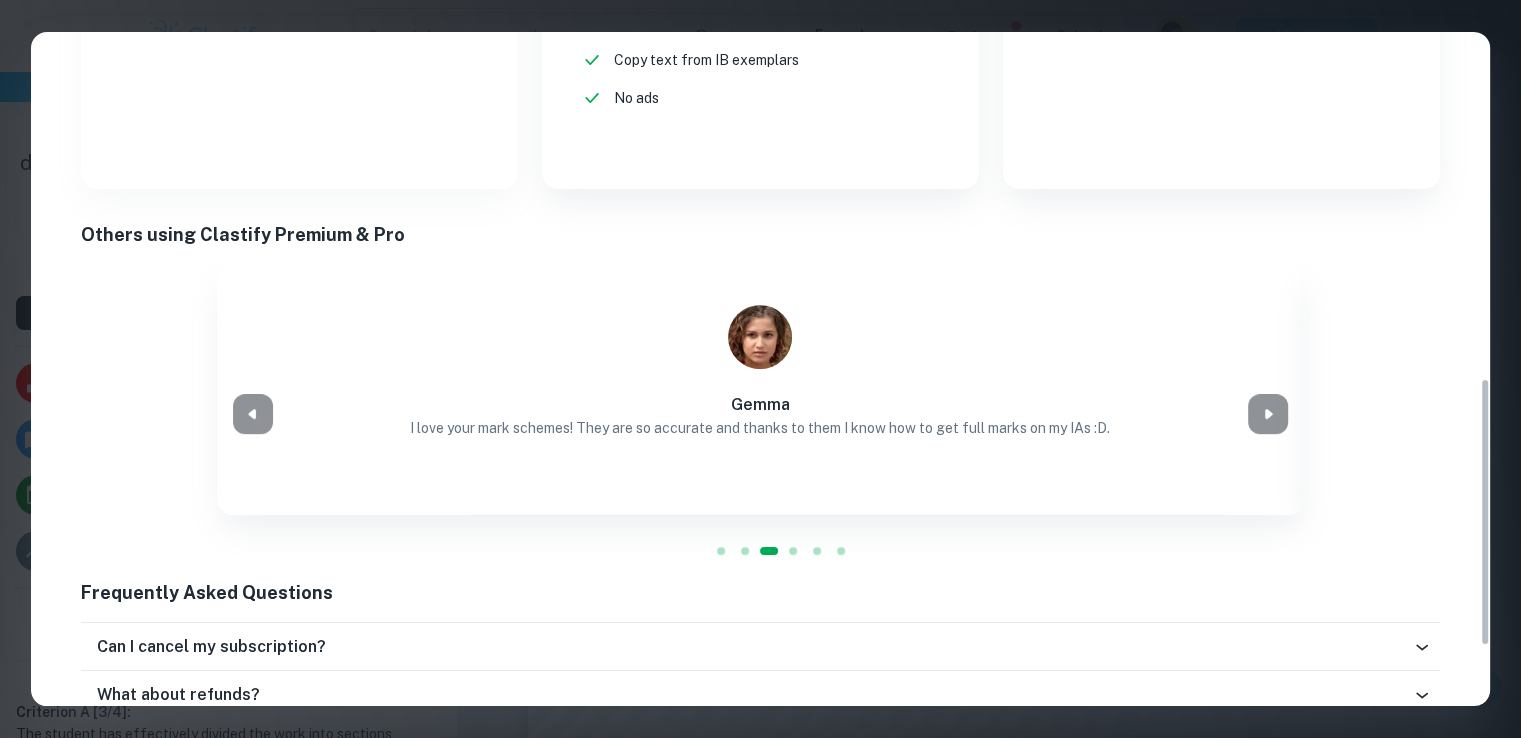 click on "Easily Ace Your IB Coursework & Crush College Essays with  Clastify Premium The quality of your education determines the success of your future. For a fraction of the cost of a tutor or prep course, you gain access to the same strategies and insights that have helped countless students ace their IB coursework and college applications. It's a small investment, with a potentially life-changing return. Moderated by ex-admission officers and official IB examiners with 10+ years of experience IB COLLEGE IB + COLLEGE Monthly Semi-Annual Annual Save  40% Free $ 0 /mo Our basic plan with limited features Current Plan Limited access to exemplars New! No access to examiner marking New! Only overall scores visible New! Downloading not allowed New! Ads New! Premium $ 7.99 /mo unlocks all premium features for  IB Upgrade Plan Unlimited access to all IB exemplars New! Unlock full IB mark schemes New! Full access to IB examiner comments New! See exact scores of IB exemplars New! Download 15 IB exemplars per month New! New!" at bounding box center [760, 369] 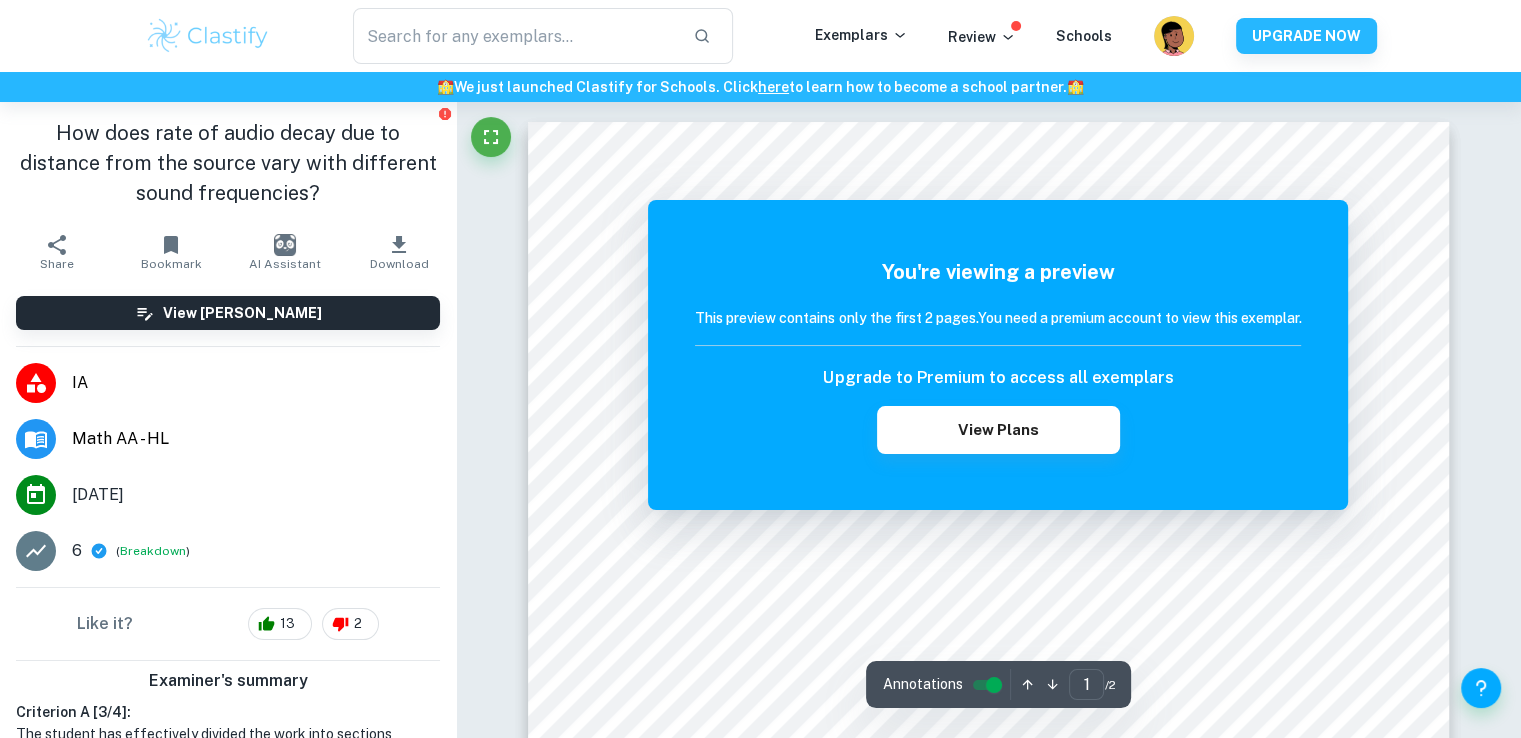 type 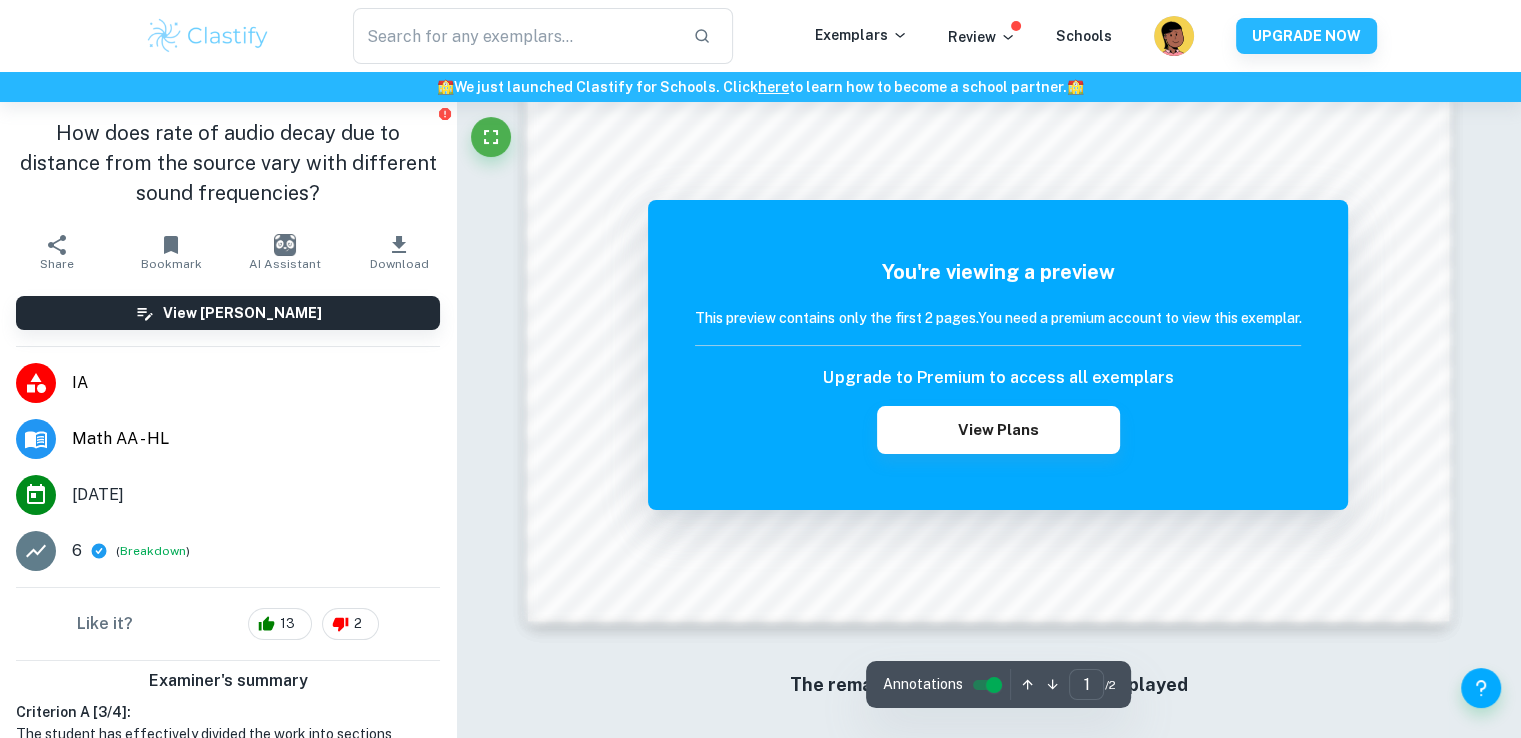scroll, scrollTop: 2138, scrollLeft: 0, axis: vertical 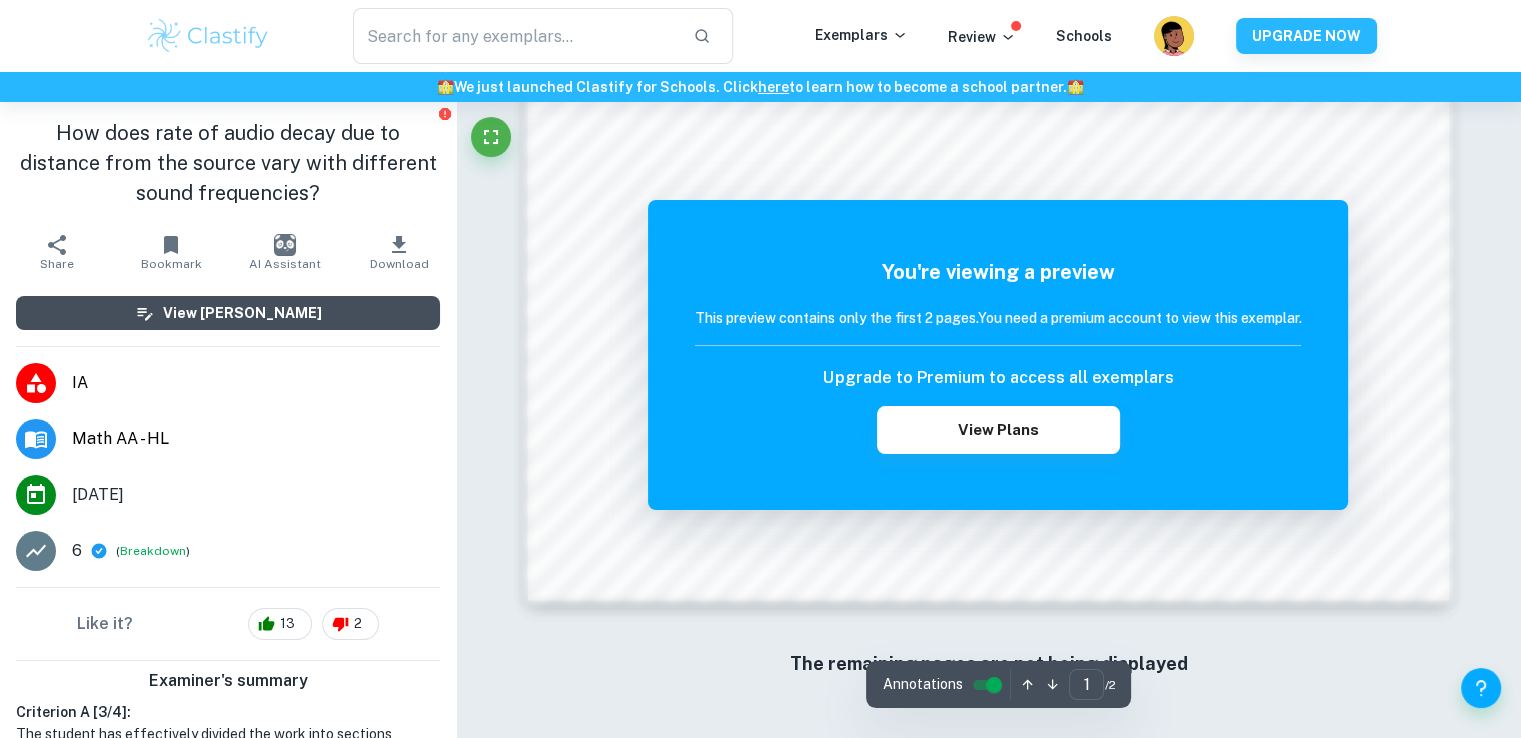click on "View [PERSON_NAME]" at bounding box center (228, 313) 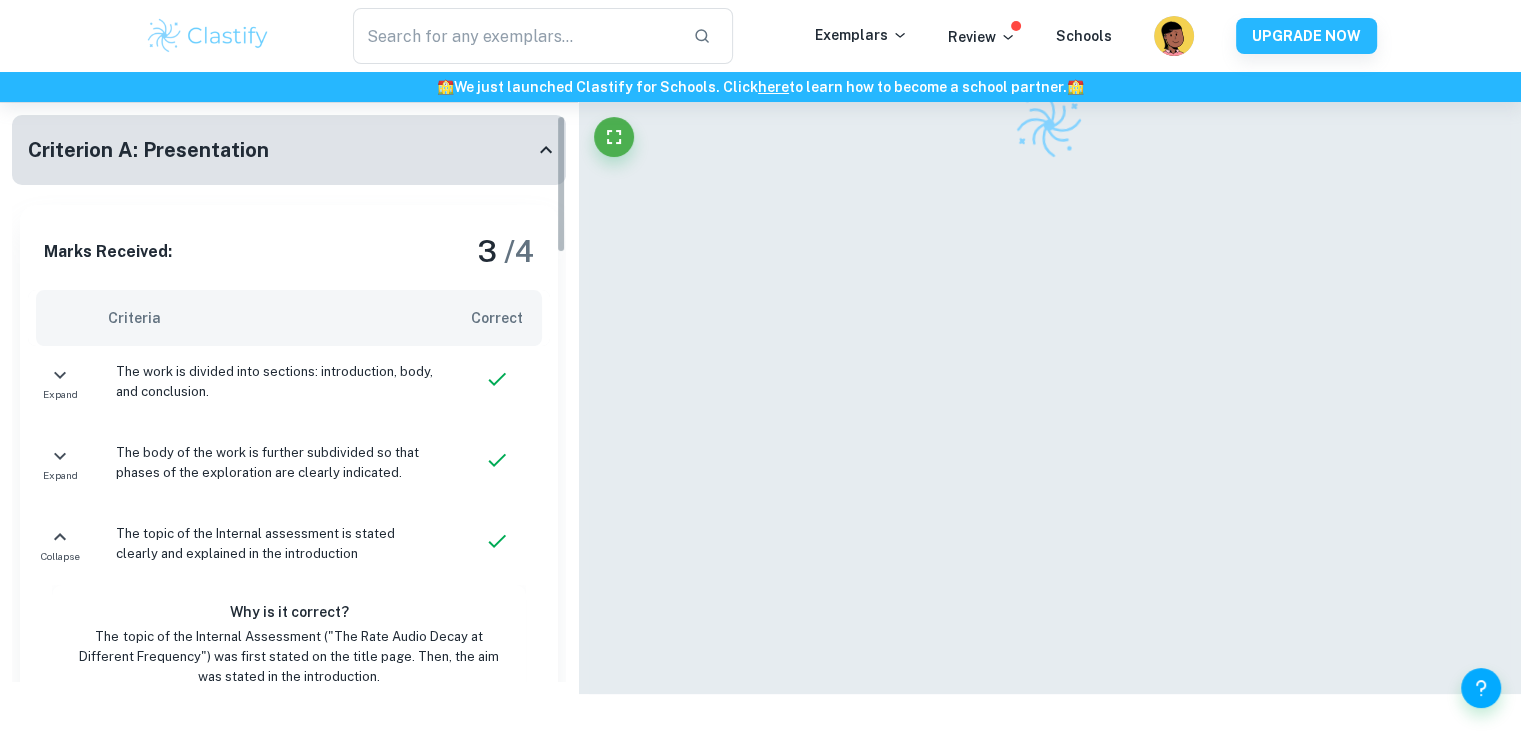 scroll, scrollTop: 102, scrollLeft: 0, axis: vertical 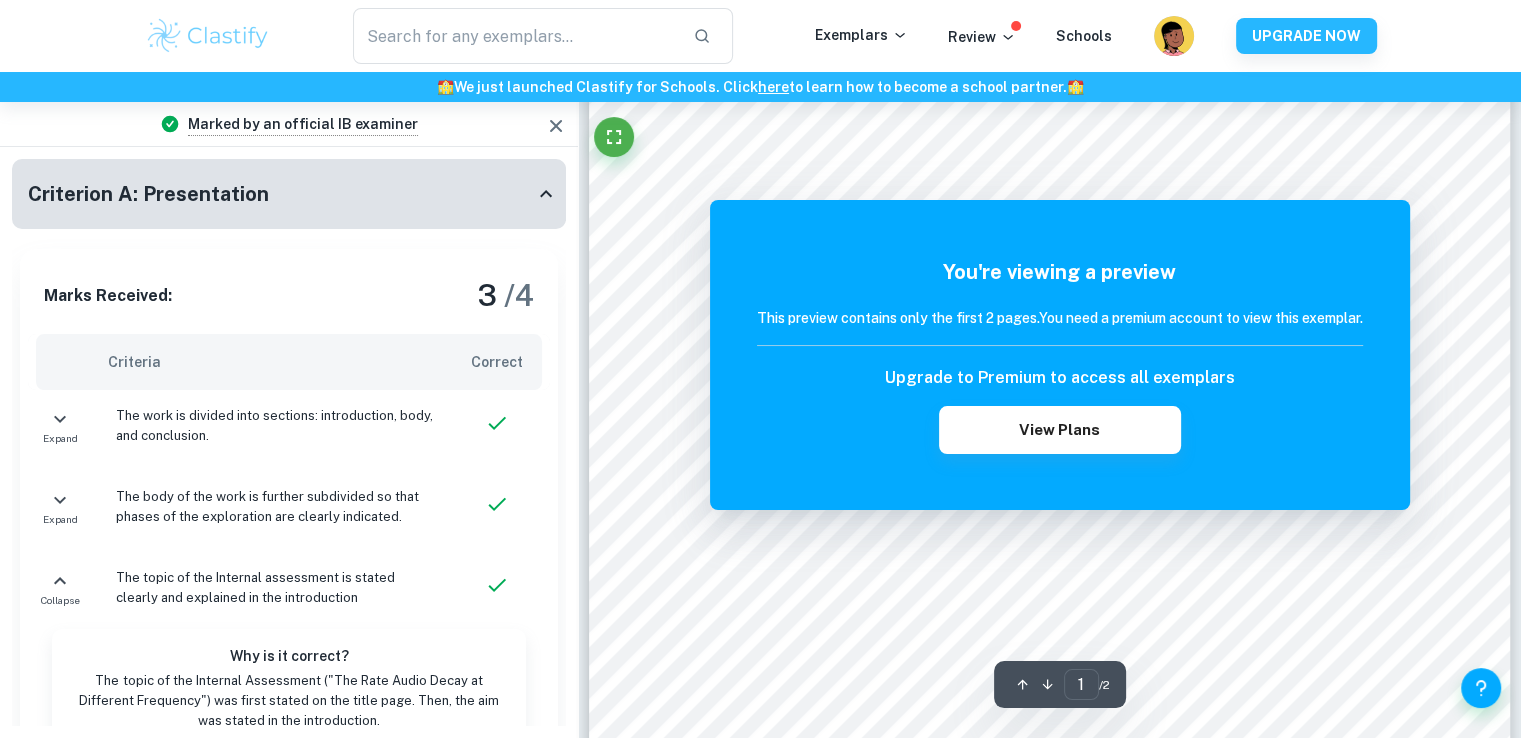 click on "The work is divided into sections: introduction, body, and conclusion." at bounding box center [276, 426] 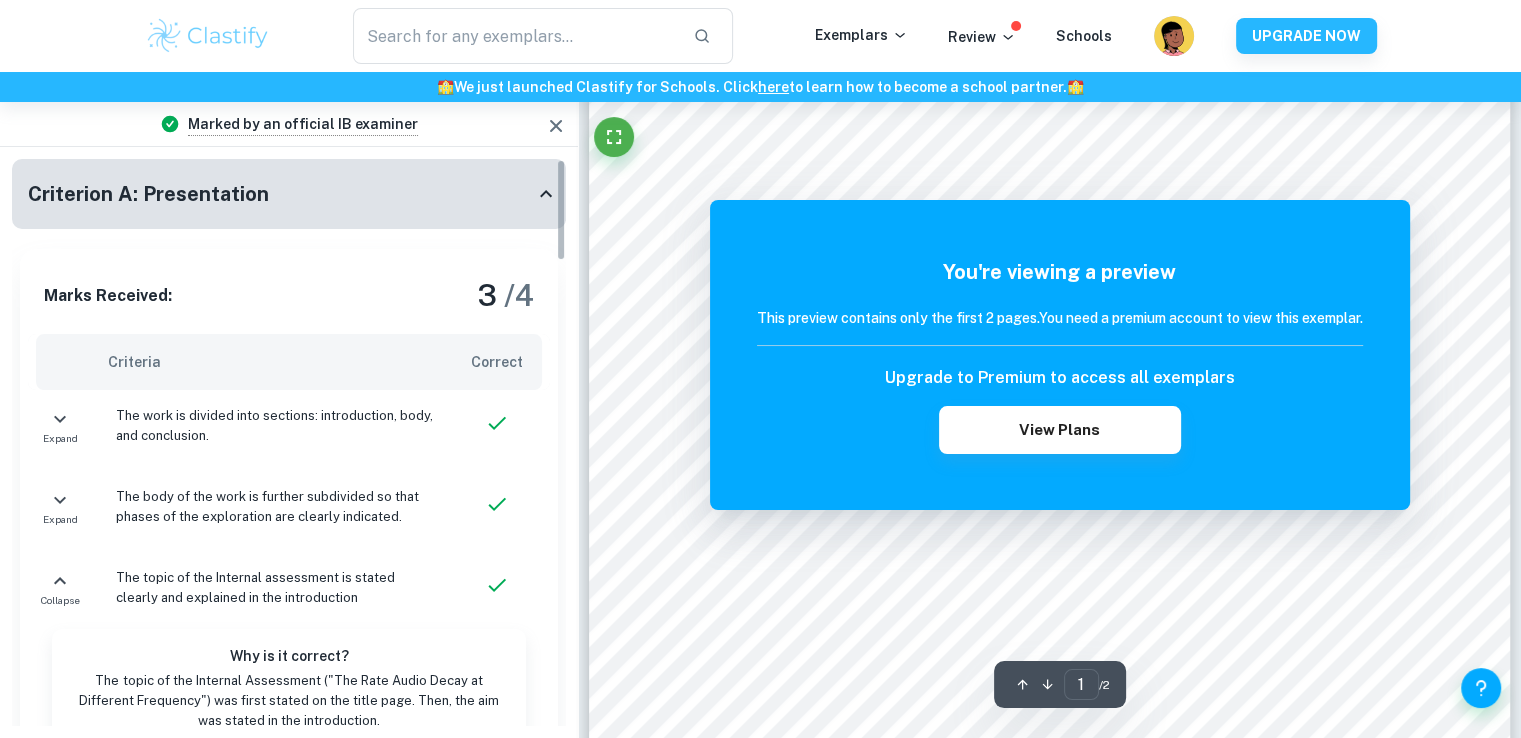 click on "Criterion A: Presentation Marks Received:  3   / 4 Criteria Correct Expand   The work is divided into sections: introduction, body, and conclusion. Expand   The body of the work is further subdivided so that phases of the exploration are clearly indicated. Collapse   The topic of the Internal assessment is stated clearly and explained in the introduction Why is it correct?   The topic of the Internal Assessment ("The Rate Audio Decay at Different Frequency") was first stated on the title page. Then, the aim was stated in the introduction. Highlights ( 2 ):      The R ... Throu ... Collapse   The introduction includes a general description of the student's approach to the topic and what area of the math curriculum the exploration focuses on Why is it correct?   The student intended to develop a mathematical function that would illustrate the rate of audio decay at that respective frequency Highlights ( 1 ):      , I t ... Collapse   Why is it correct?   Highlights ( 1 ):      it ca ... Expand   Expand     1" at bounding box center (289, 442) 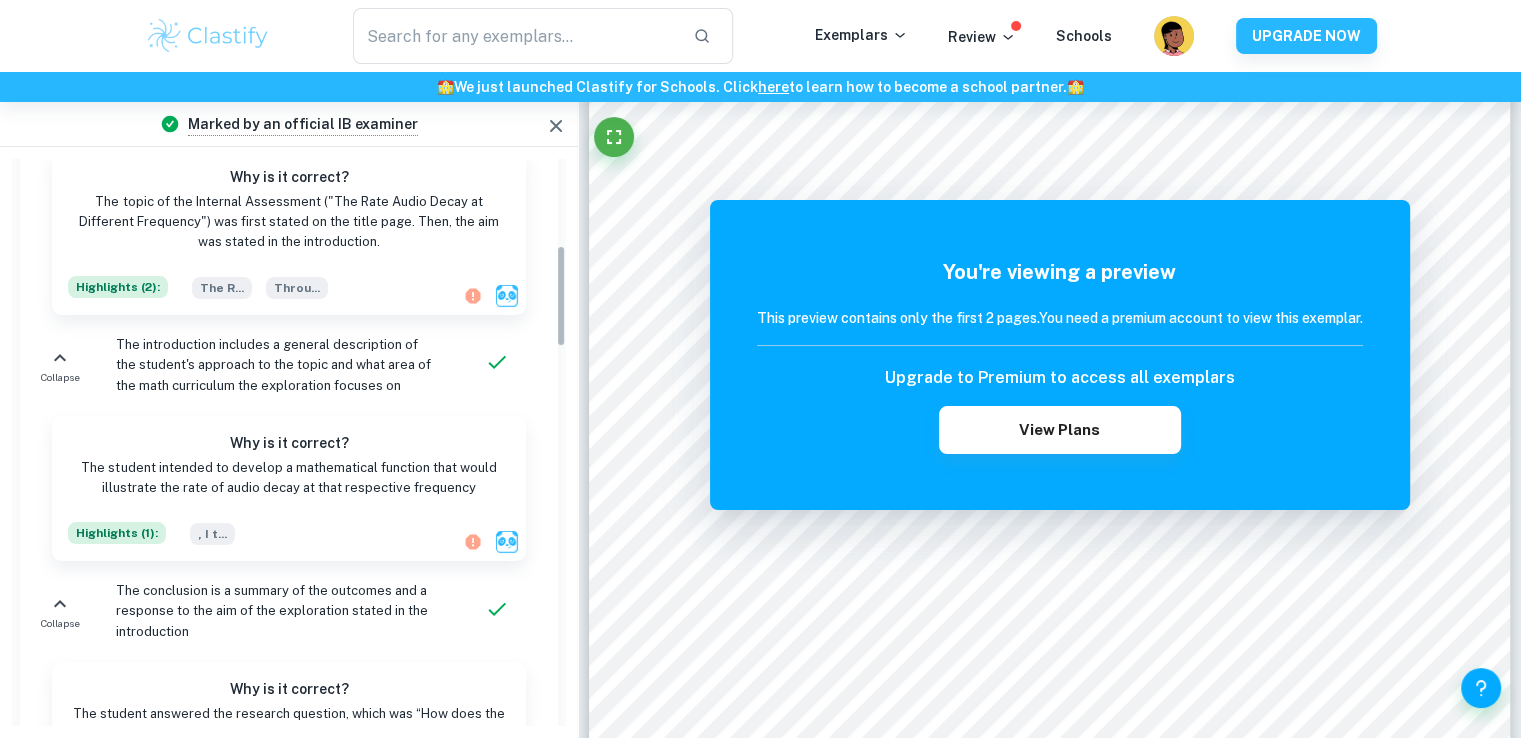 scroll, scrollTop: 489, scrollLeft: 0, axis: vertical 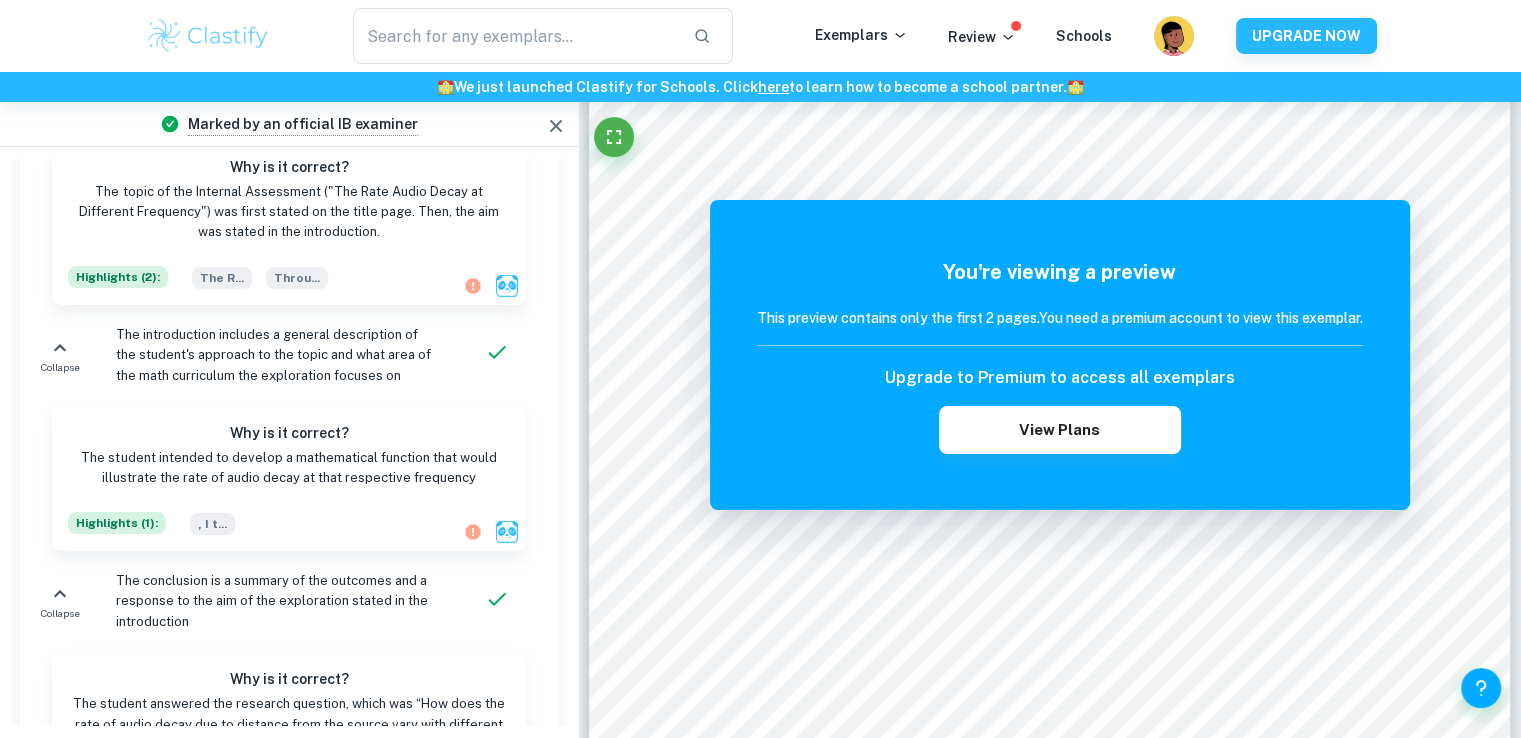 drag, startPoint x: 560, startPoint y: 233, endPoint x: 566, endPoint y: 323, distance: 90.199776 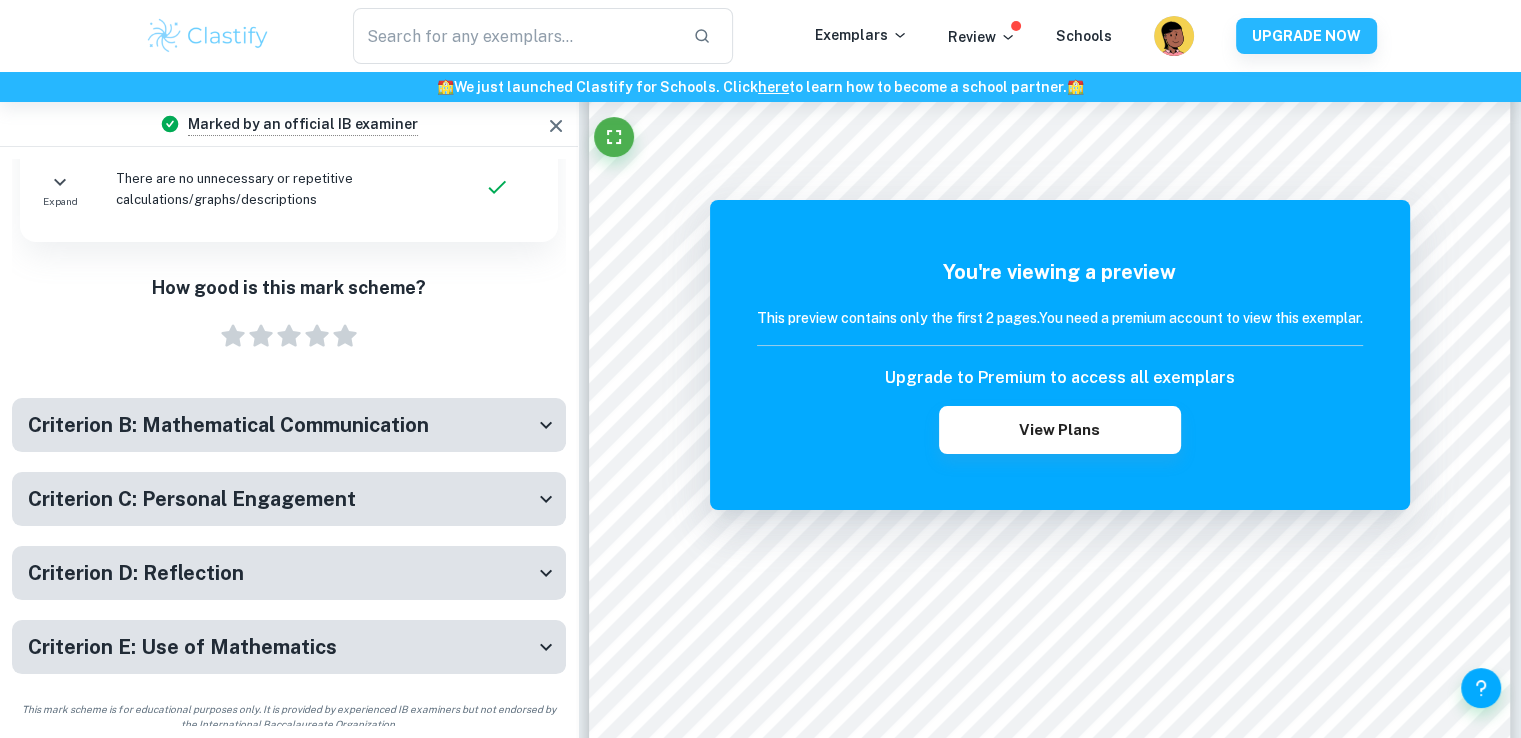 scroll, scrollTop: 2556, scrollLeft: 0, axis: vertical 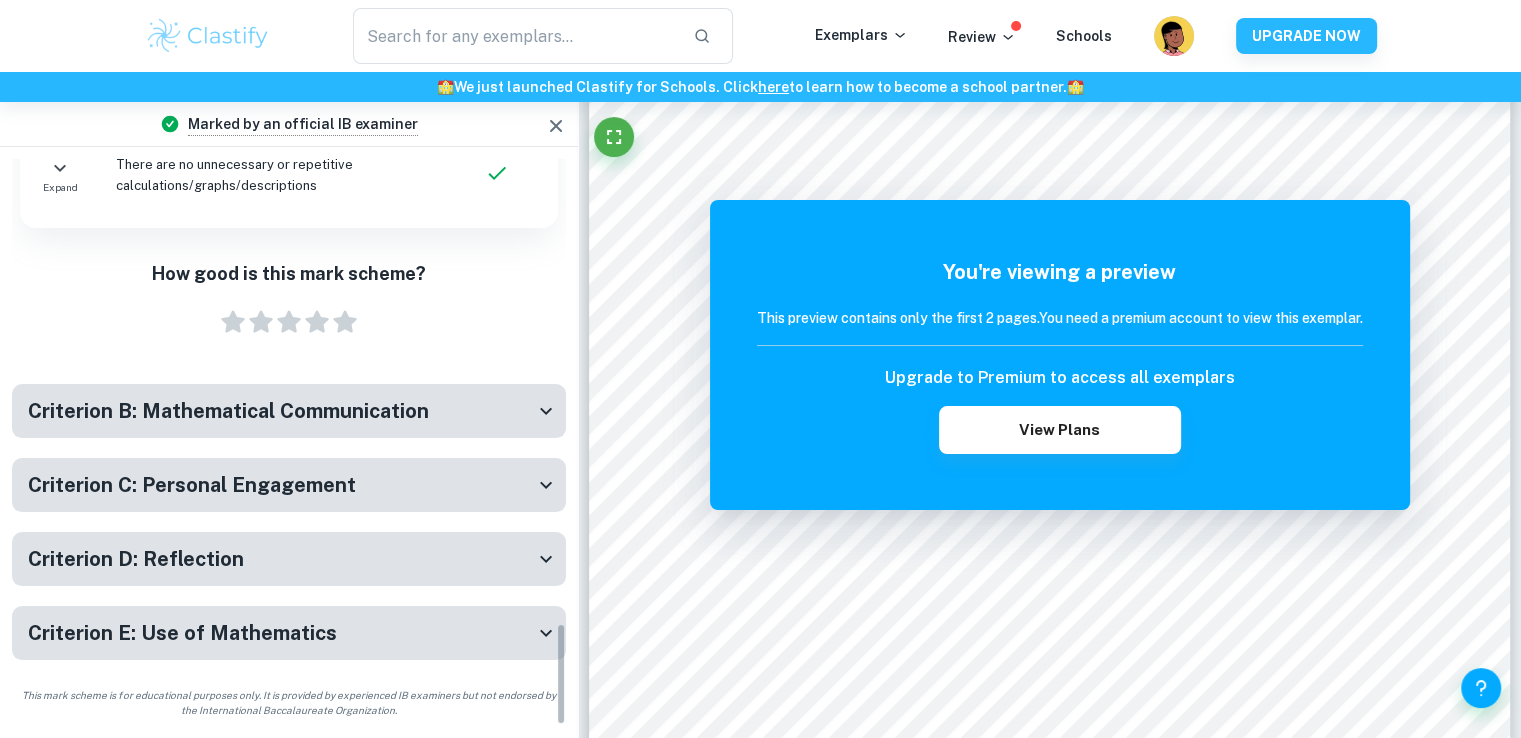 drag, startPoint x: 561, startPoint y: 285, endPoint x: 564, endPoint y: 664, distance: 379.01187 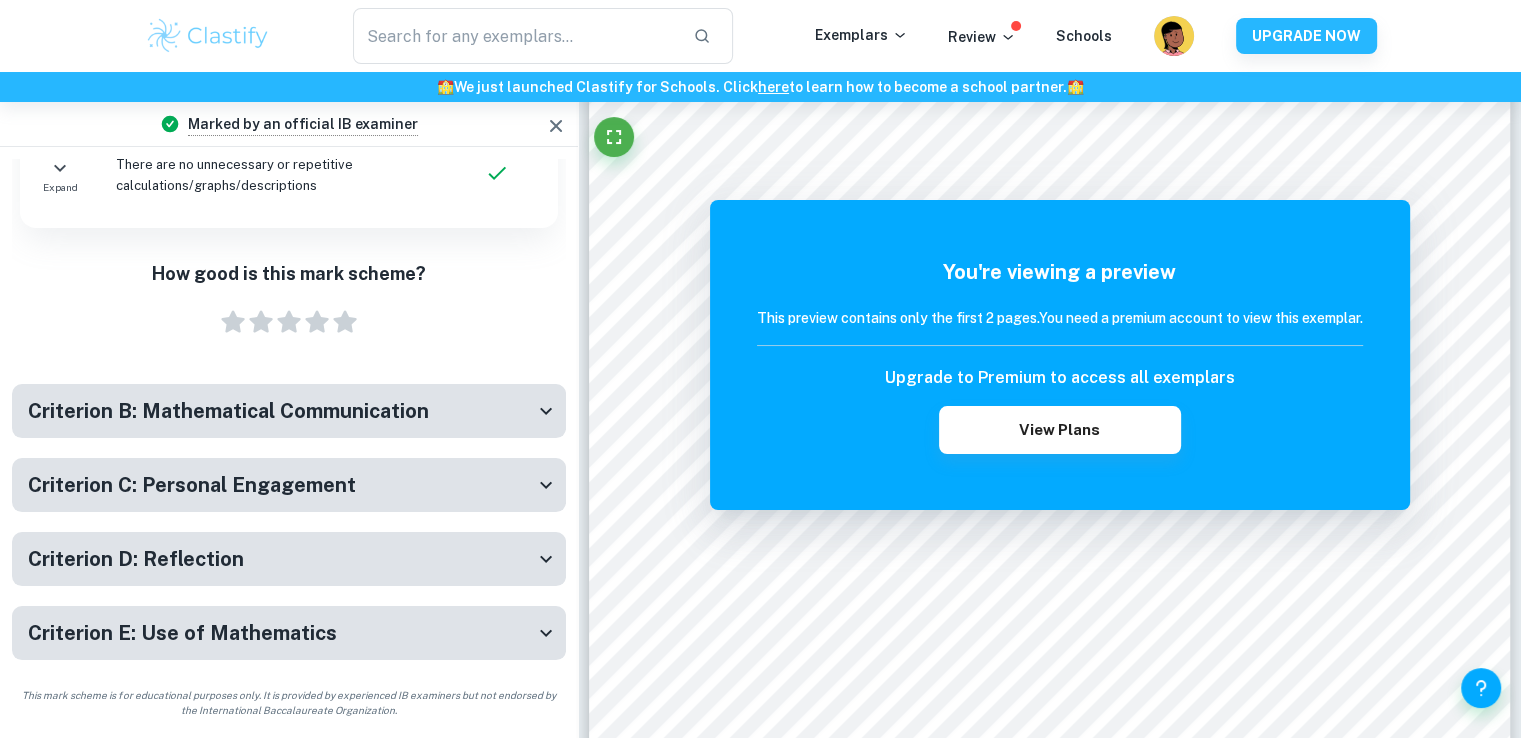 click on "Criterion B: Mathematical Communication" at bounding box center [228, 411] 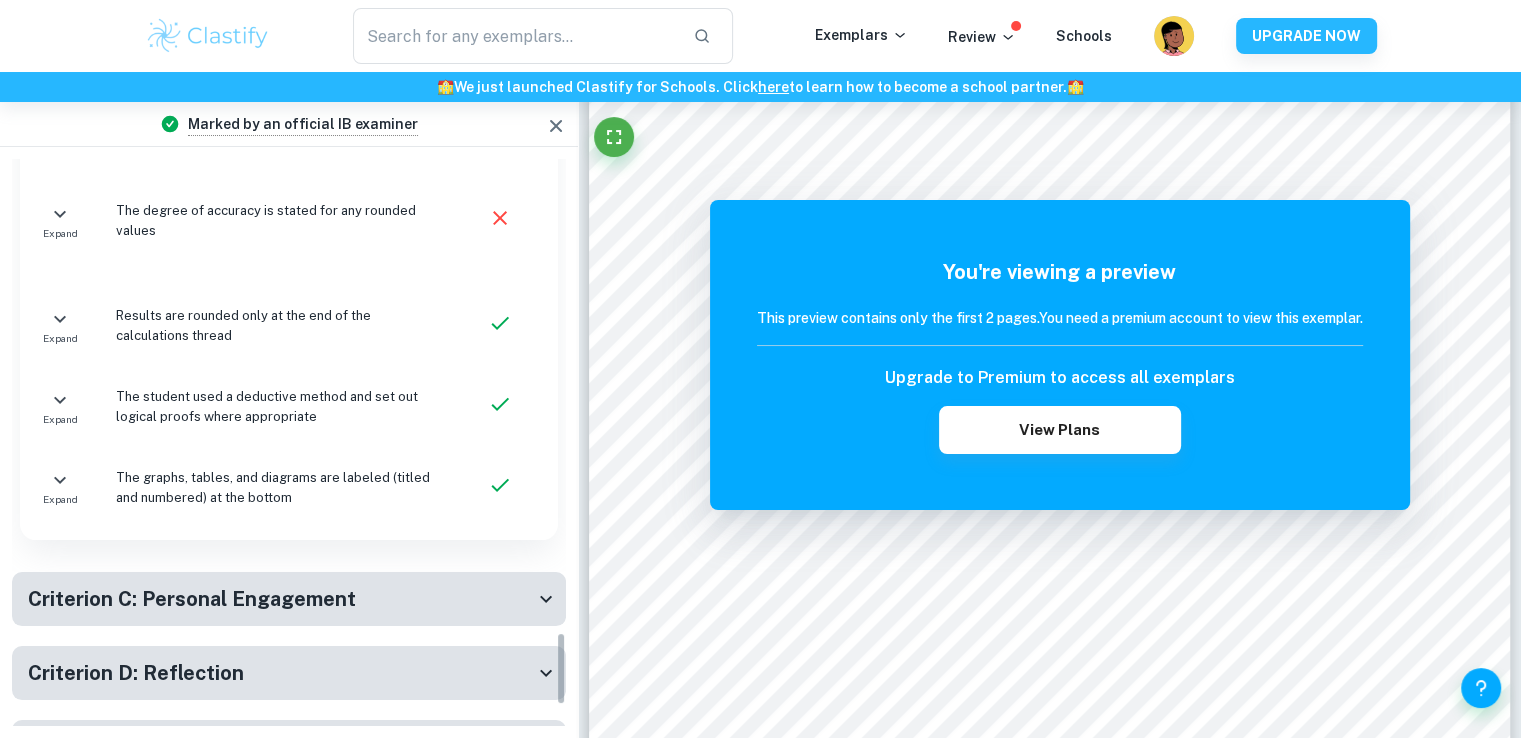 scroll, scrollTop: 3731, scrollLeft: 0, axis: vertical 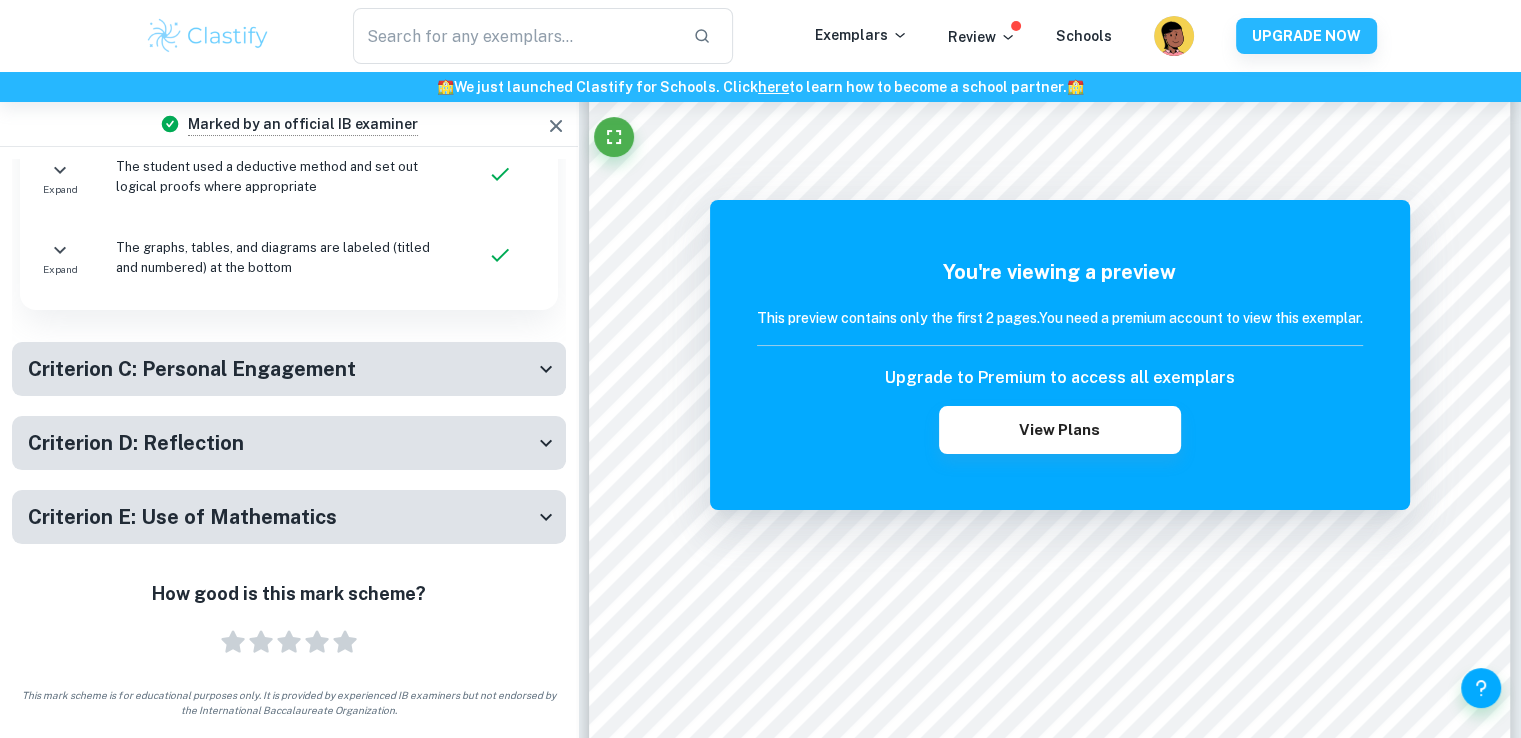 click on "Criterion E: Use of Mathematics" at bounding box center [281, 517] 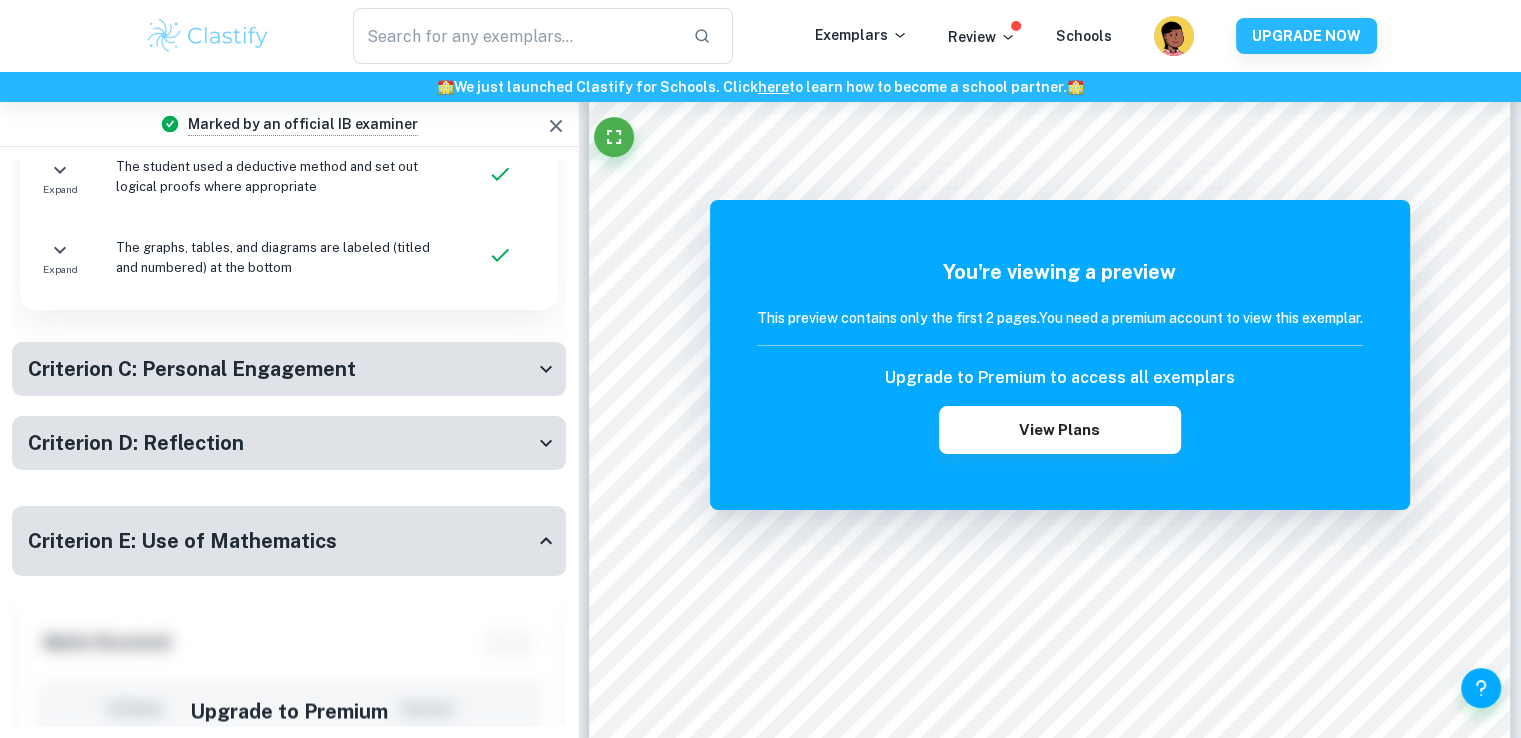 click on "Criterion E: Use of Mathematics Marks Received:  Criteria Correct Expand   Expand   Expand   Expand   Expand   Expand   Expand   Expand   Expand     Upgrade to Premium To view the full mark scheme View Plans" at bounding box center (289, 948) 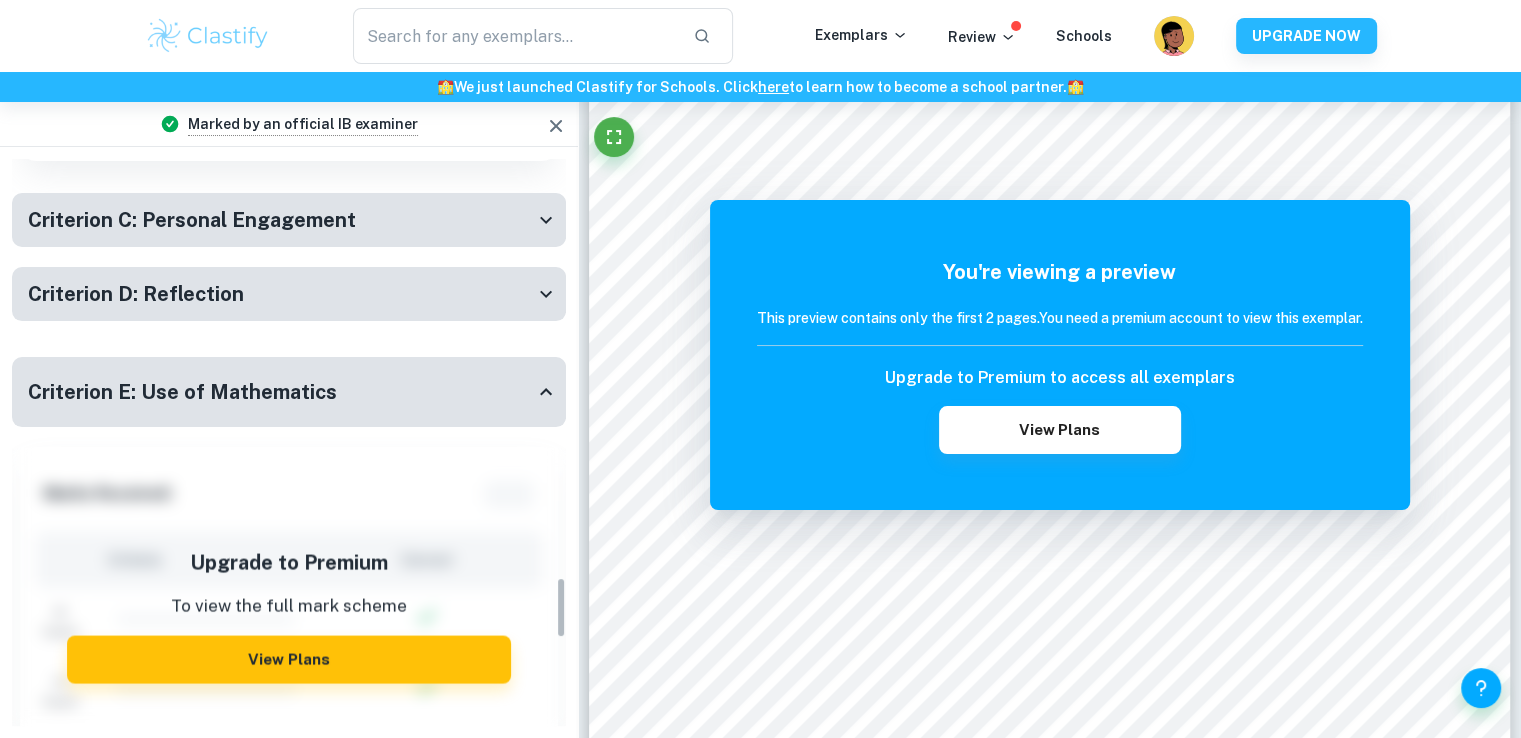 scroll, scrollTop: 3816, scrollLeft: 0, axis: vertical 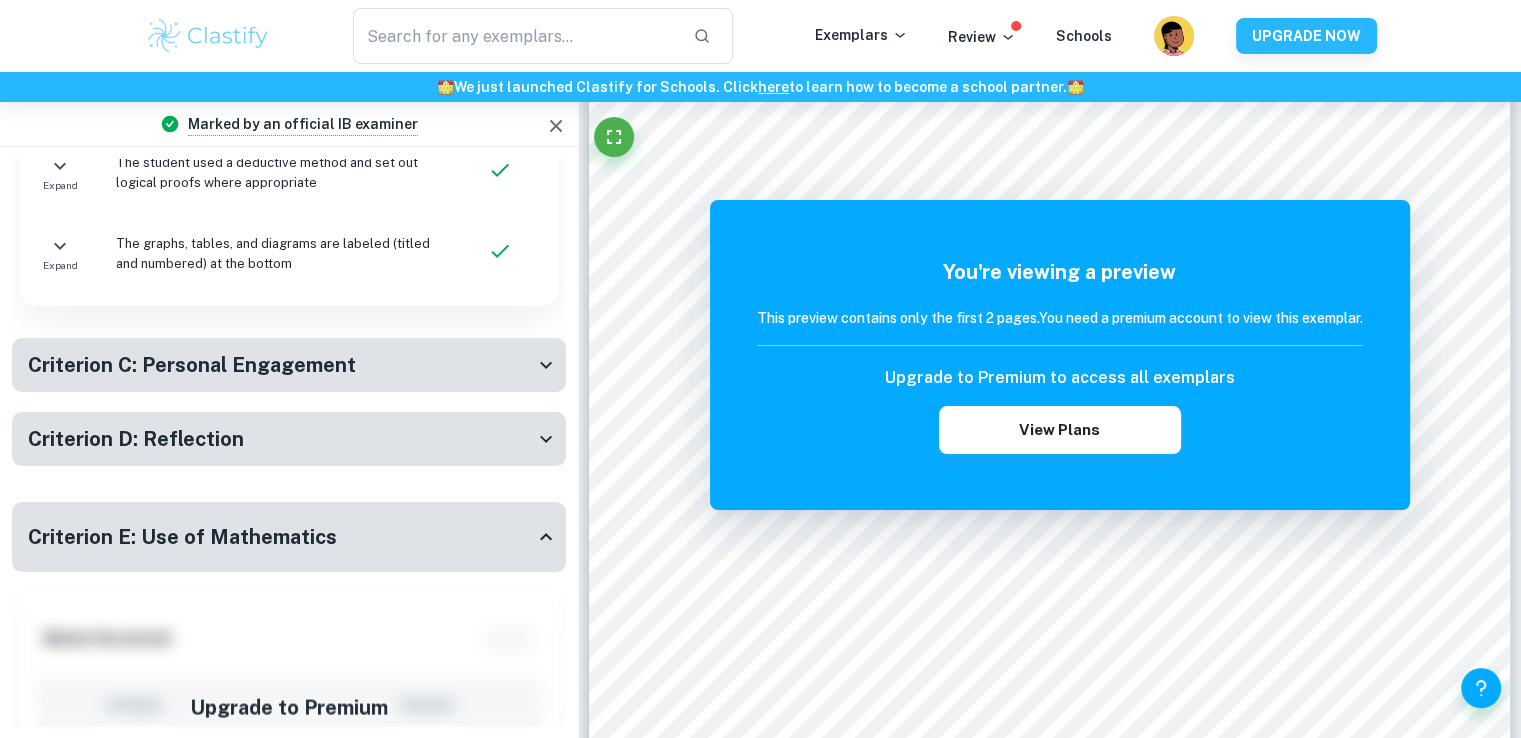 drag, startPoint x: 527, startPoint y: 559, endPoint x: 400, endPoint y: 413, distance: 193.50711 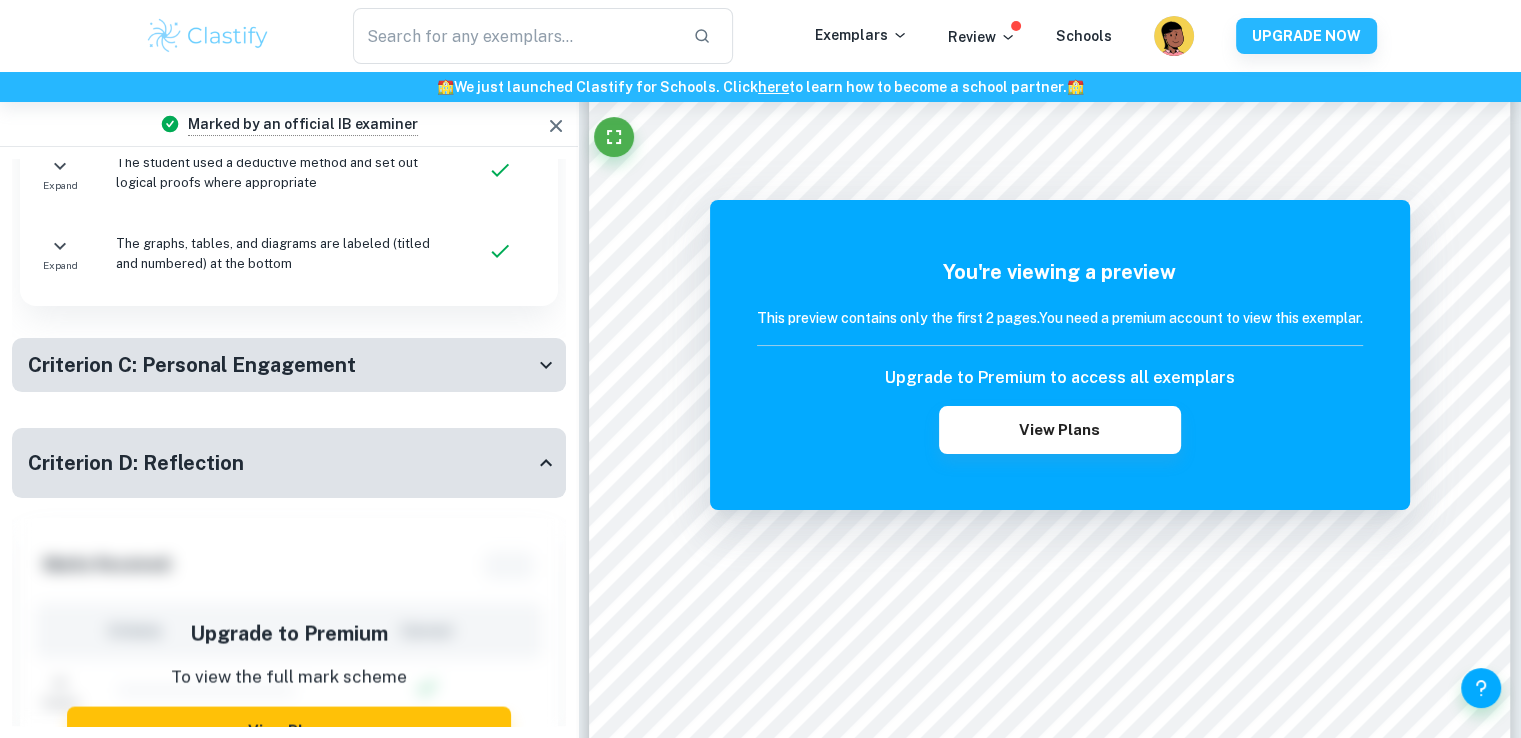 click on "Criterion C: Personal Engagement" at bounding box center [289, 365] 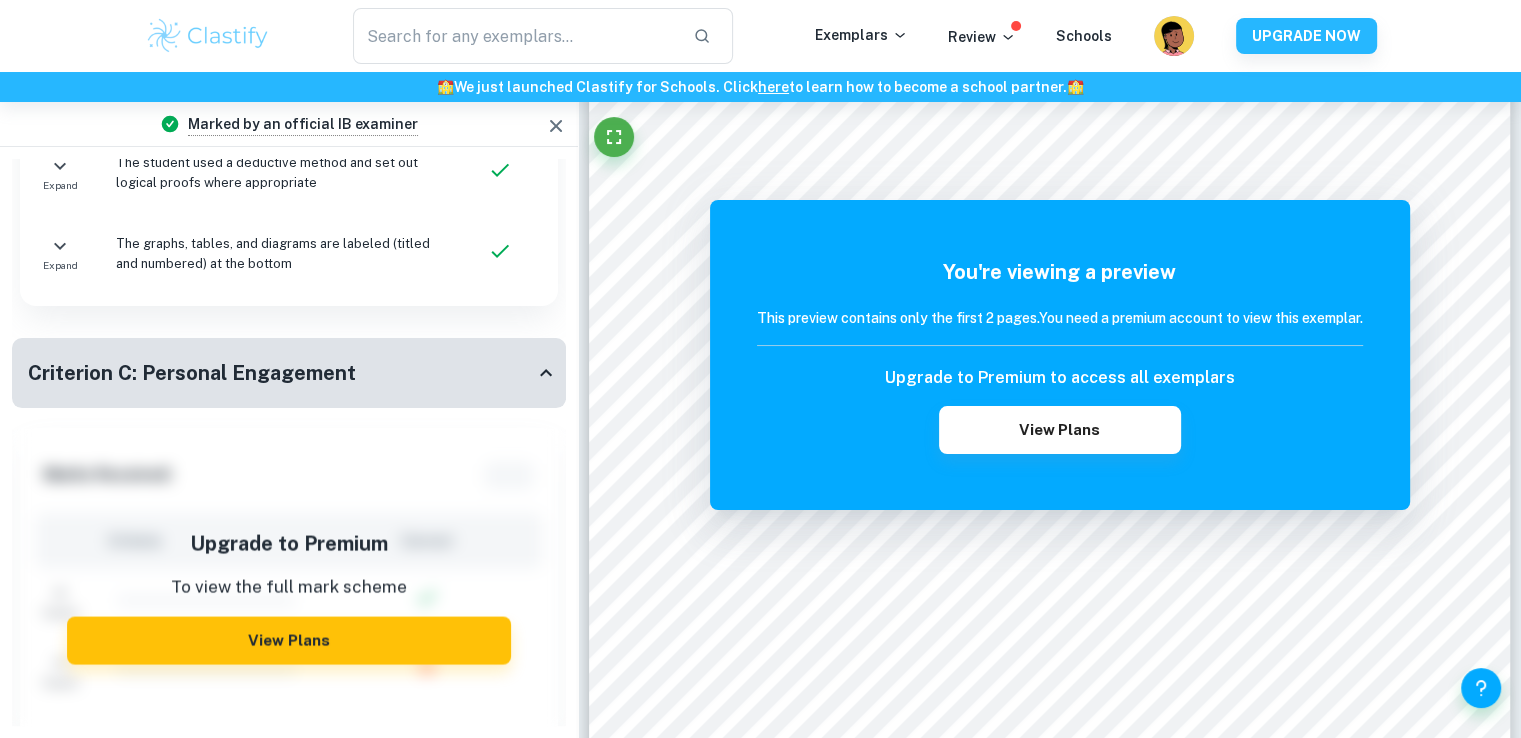 click on "Criterion C: Personal Engagement" at bounding box center (281, 373) 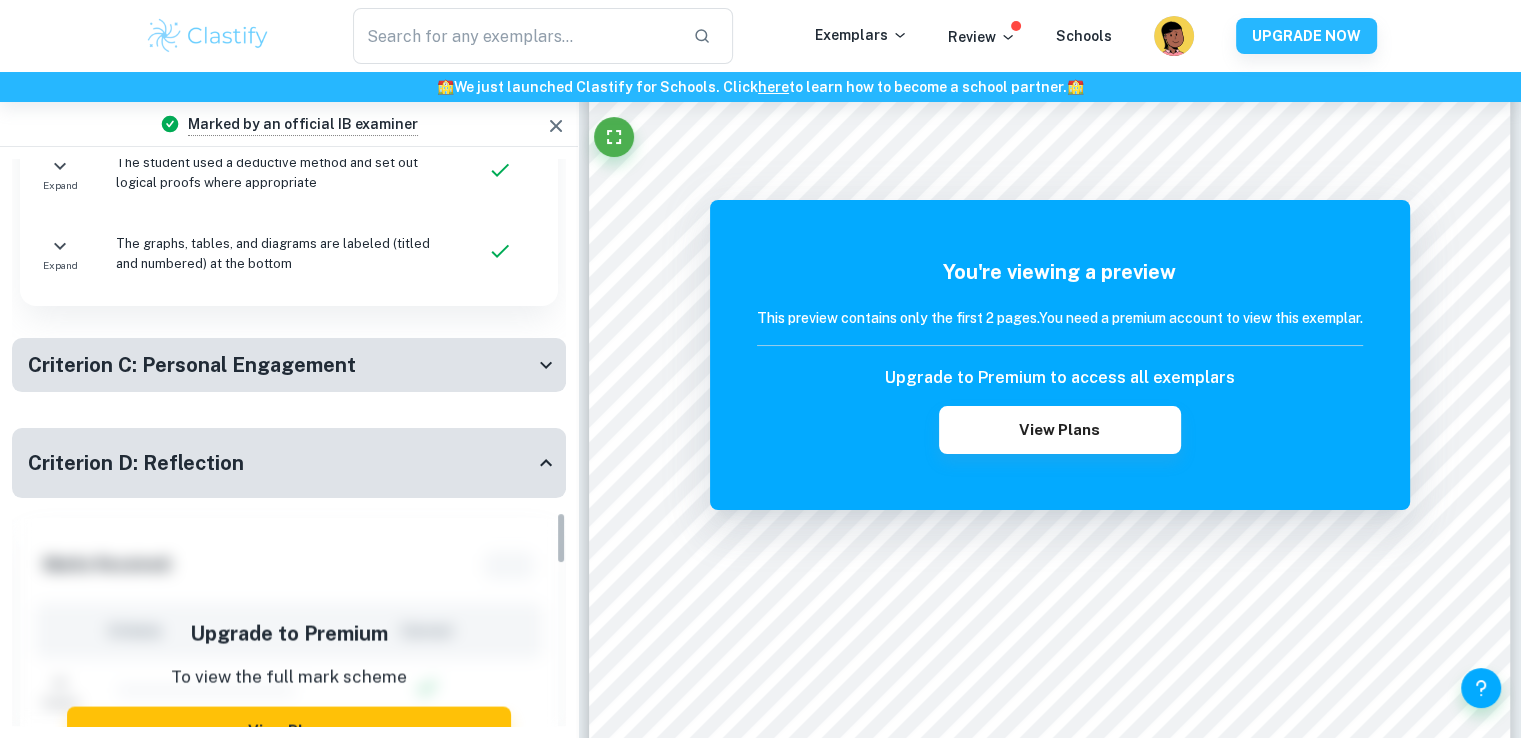 click on "Marks Received:  3   / 4 Criteria Correct Expand   Correct mathematical notation, symbols, and terminology are used consistently and correctly Expand   Computer notation is present only if software-generated (clear indication necessary) Expand   Key terms/variables are defined and explained when first introduced Expand   The main concepts are described in the introduction Expand   Additional terms are defined in detail in appropriate places (dependent on the development of the exploration) Expand   Multiple forms of mathematical representation: formulae, diagrams, tables, charts, graphs, and models are present but used only if appropriate Expand   All mathematical calculations are explained and any data presentation is described Expand   The degree of accuracy is stated for any rounded values Expand   Results are rounded only at the end of the calculations thread Expand   The student used a deductive method and set out logical proofs where appropriate Expand" at bounding box center (289, -240) 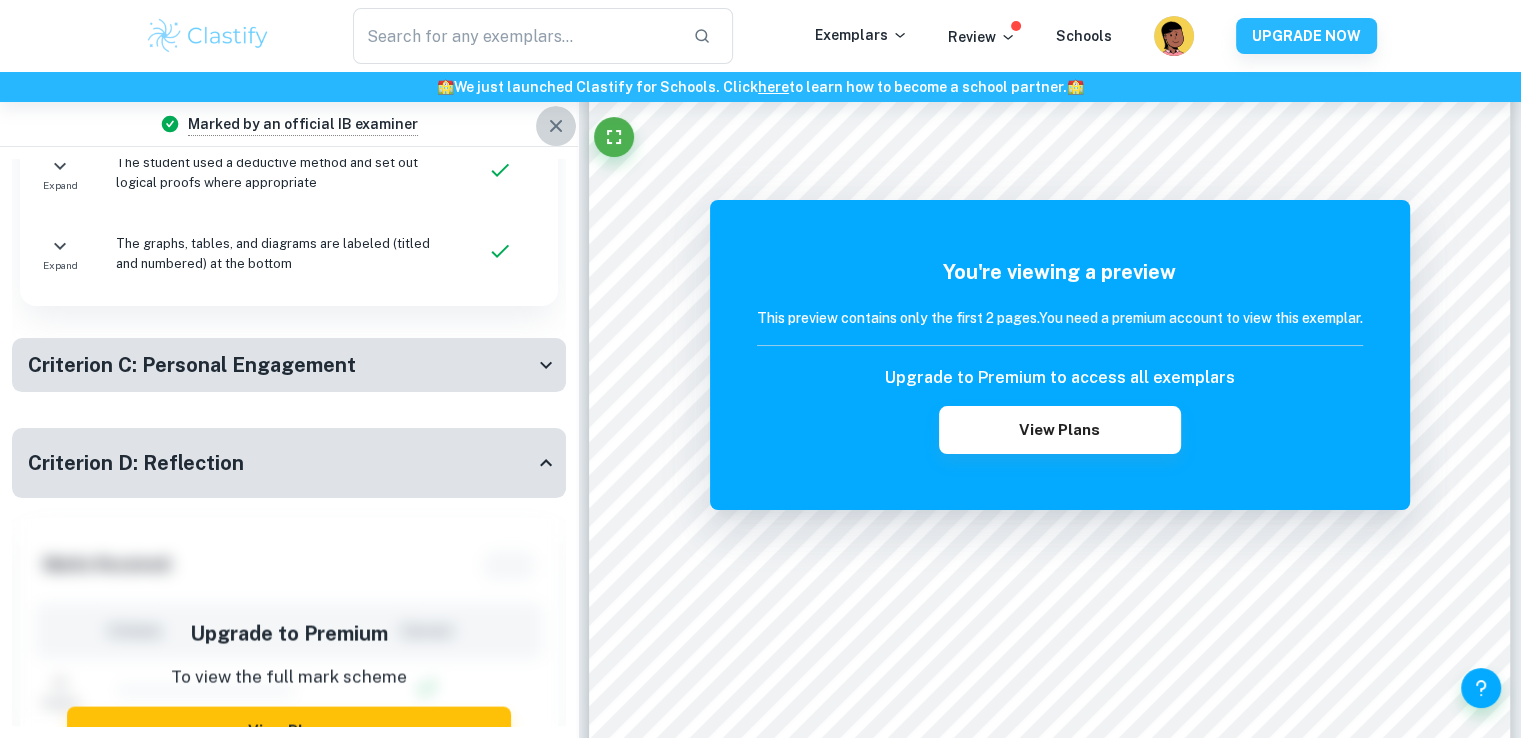 click 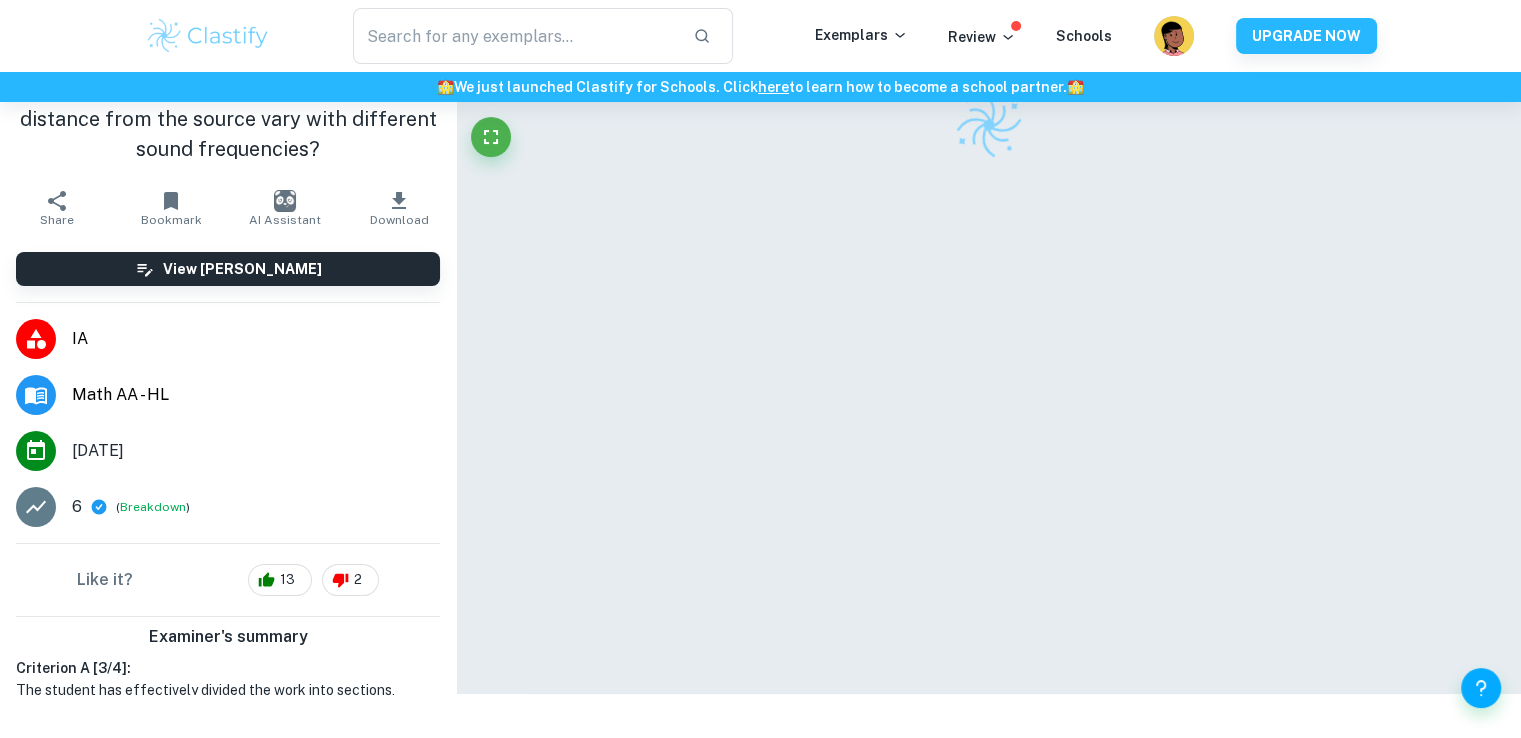 scroll, scrollTop: 102, scrollLeft: 0, axis: vertical 